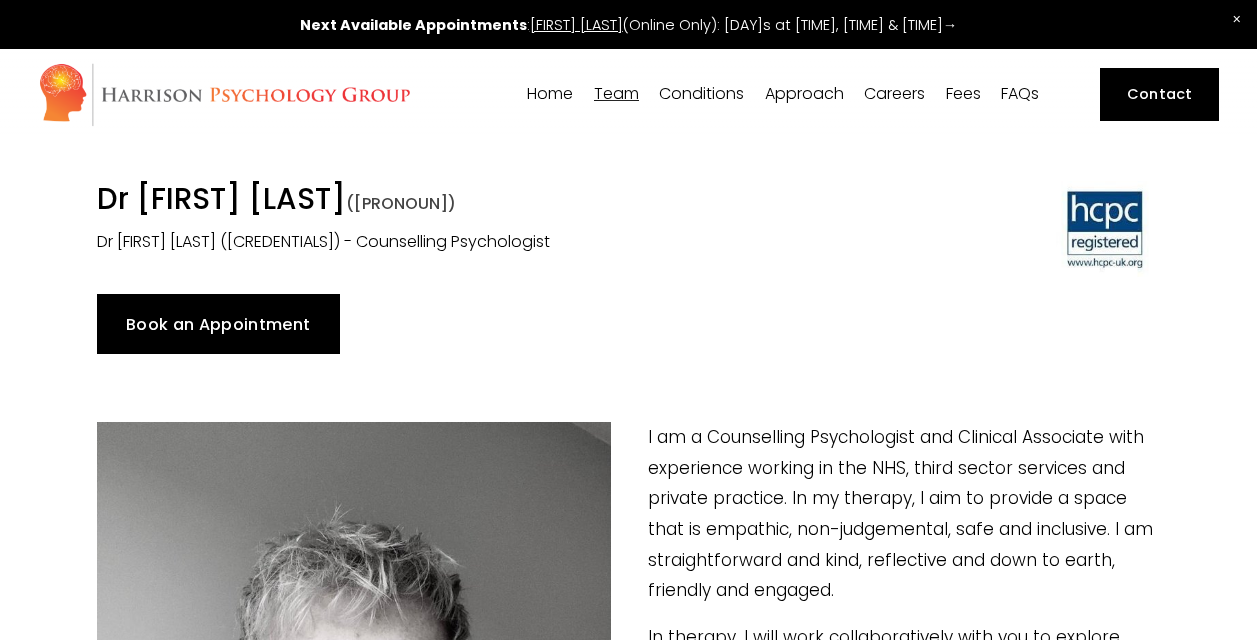 scroll, scrollTop: 0, scrollLeft: 0, axis: both 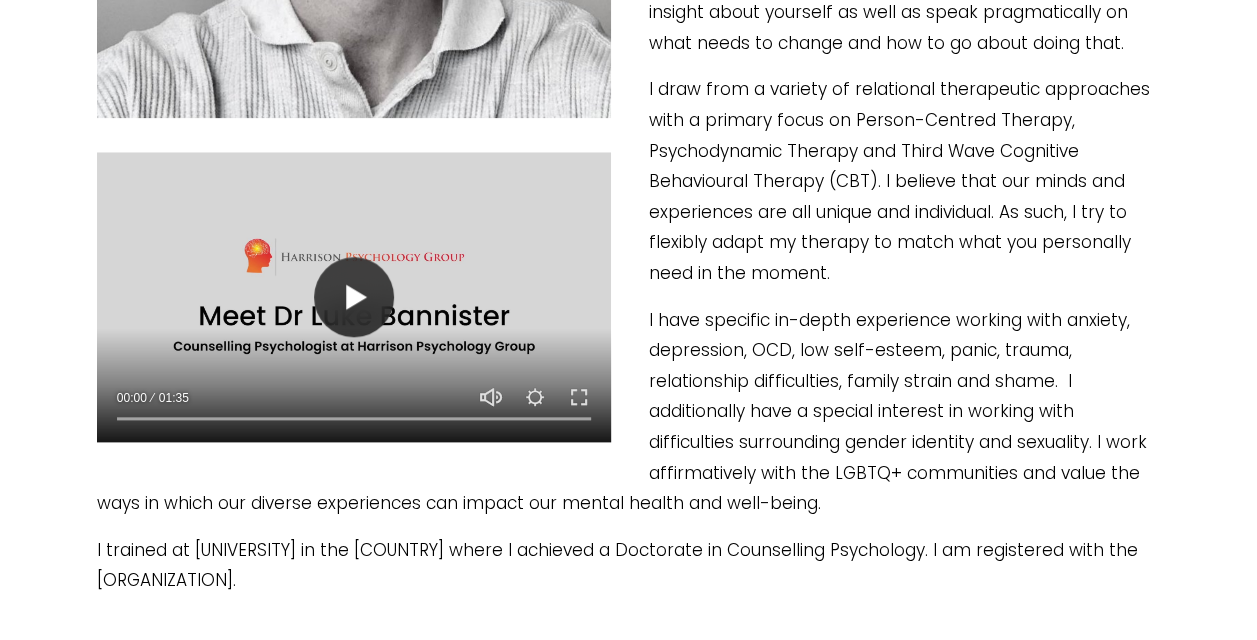 click on "Play" at bounding box center (354, 297) 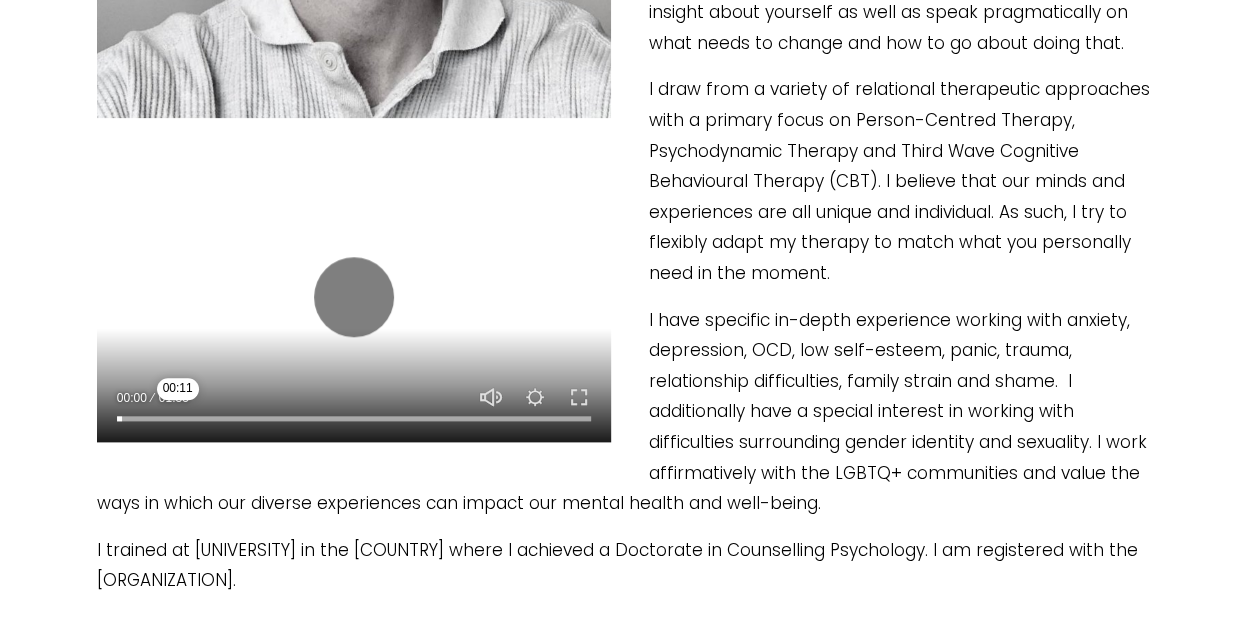 click at bounding box center (354, 419) 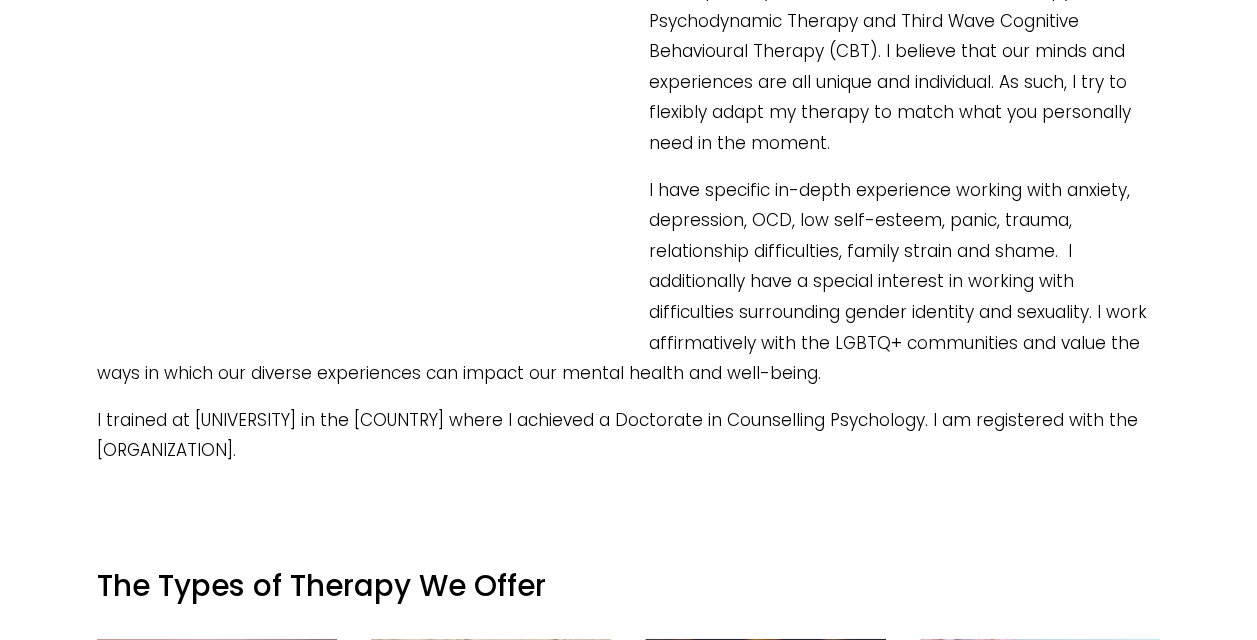 scroll, scrollTop: 1000, scrollLeft: 0, axis: vertical 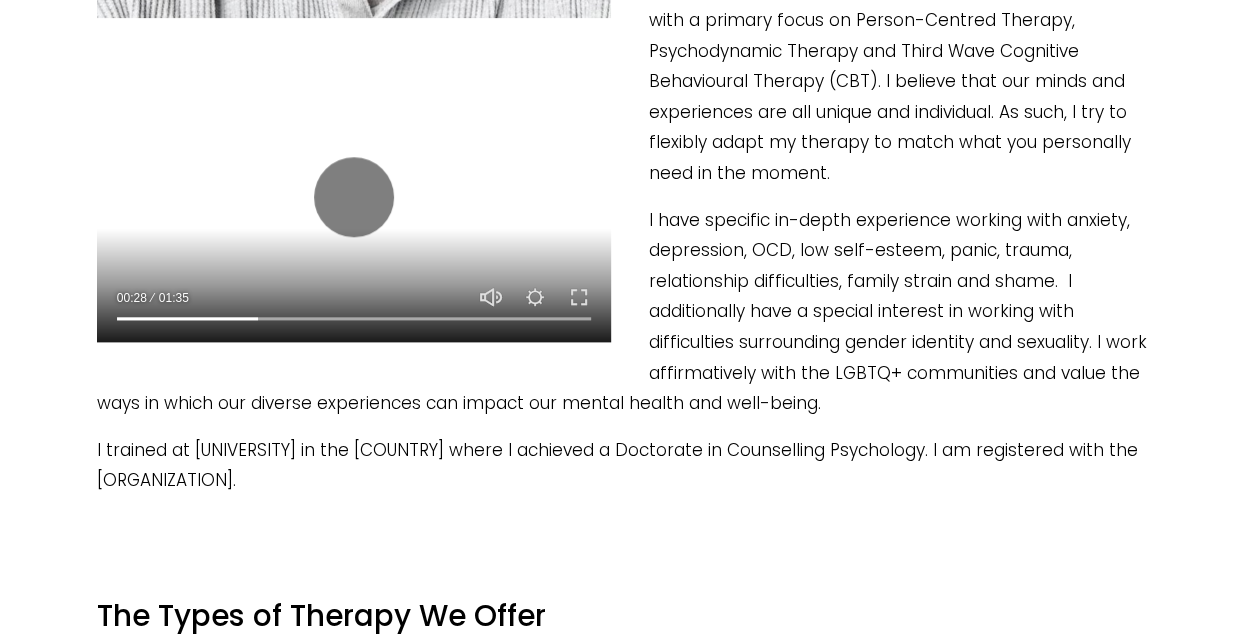 click at bounding box center (354, 313) 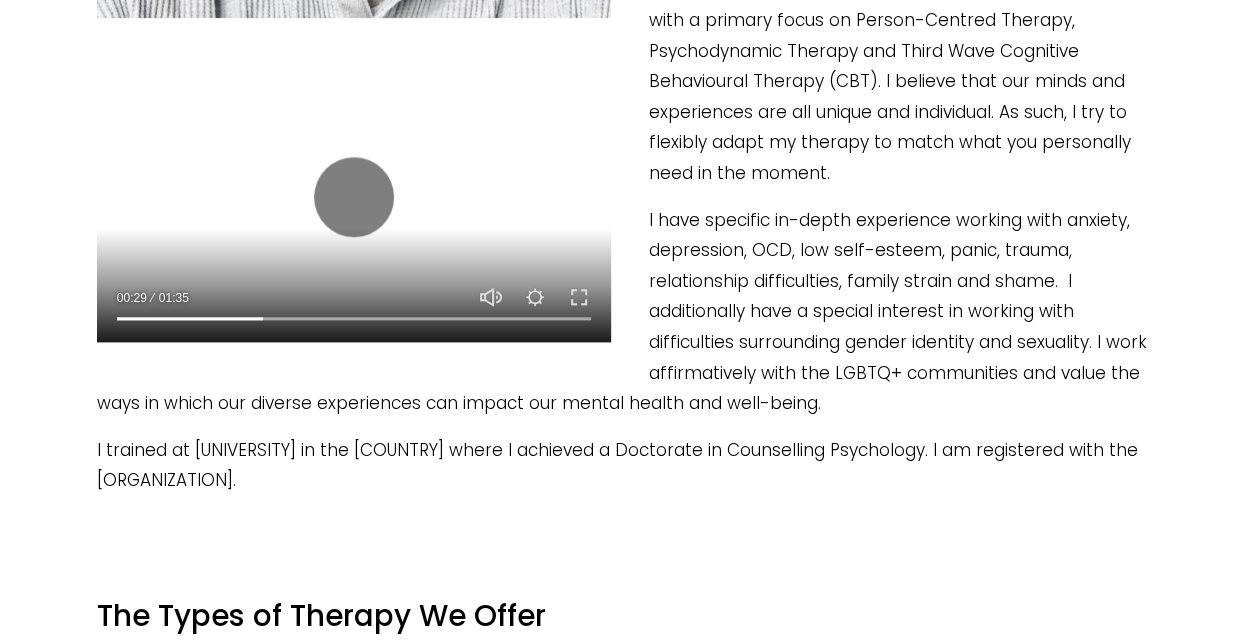 click at bounding box center [354, 313] 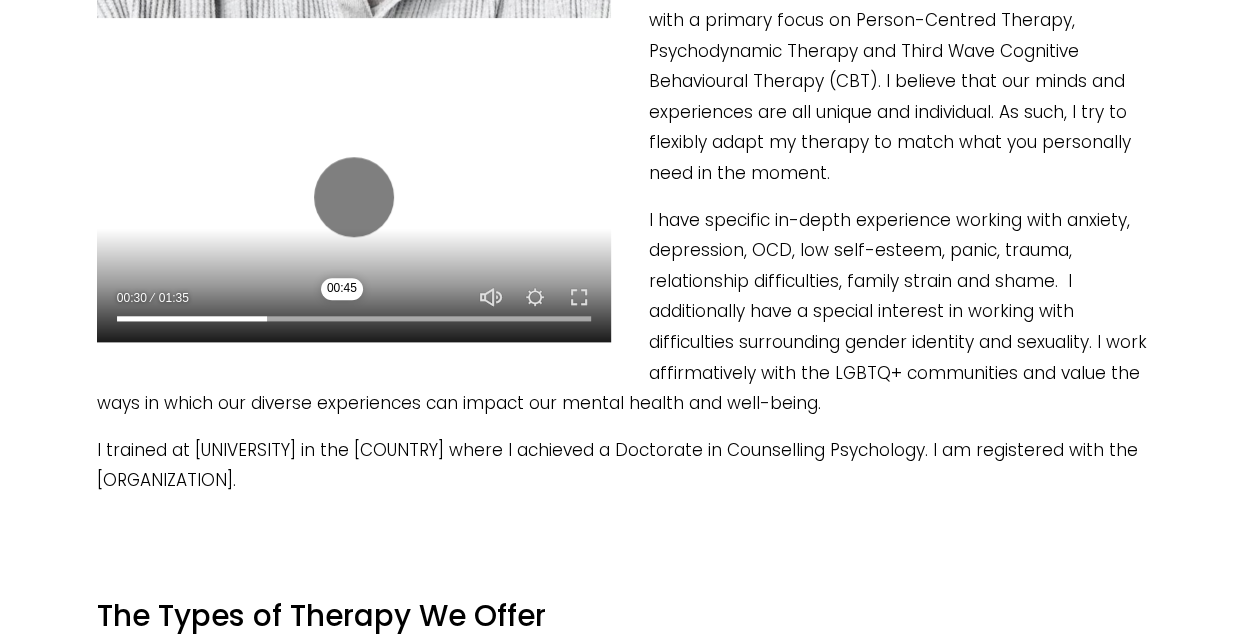 click at bounding box center [354, 319] 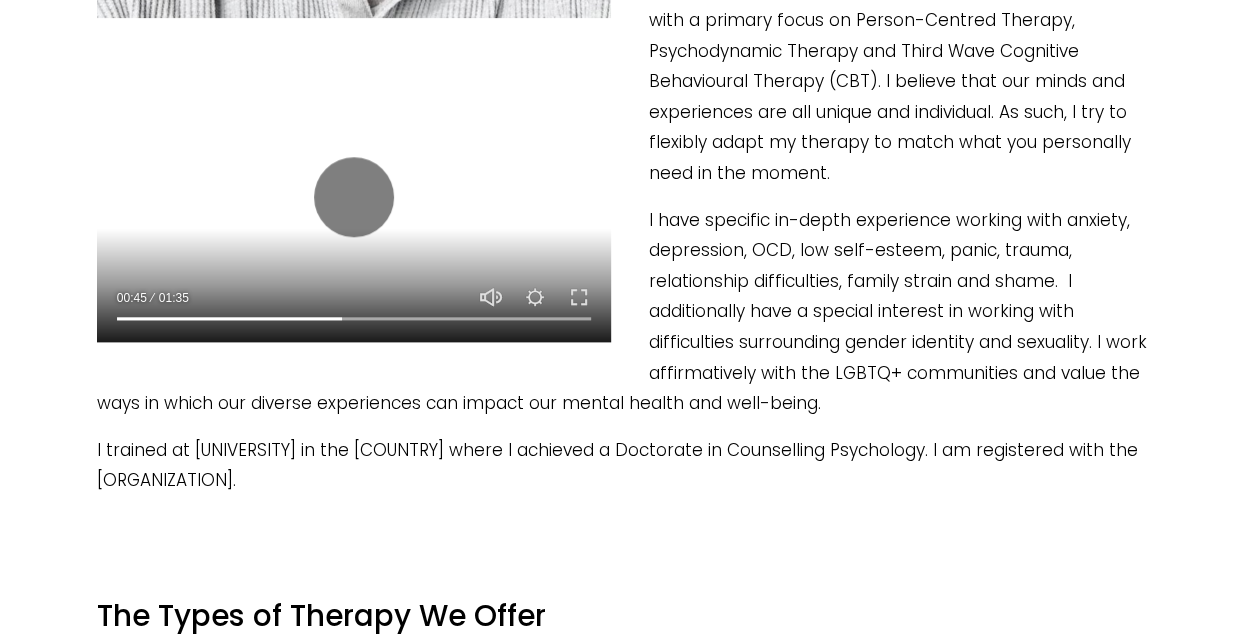 click at bounding box center (354, 313) 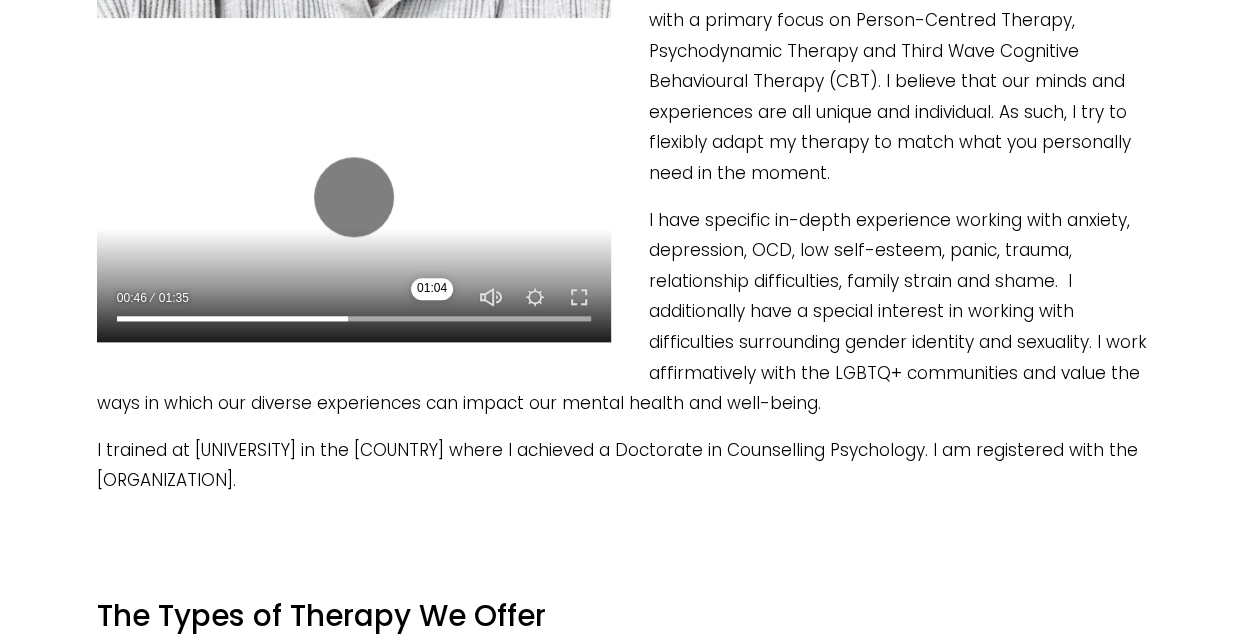 click at bounding box center [354, 319] 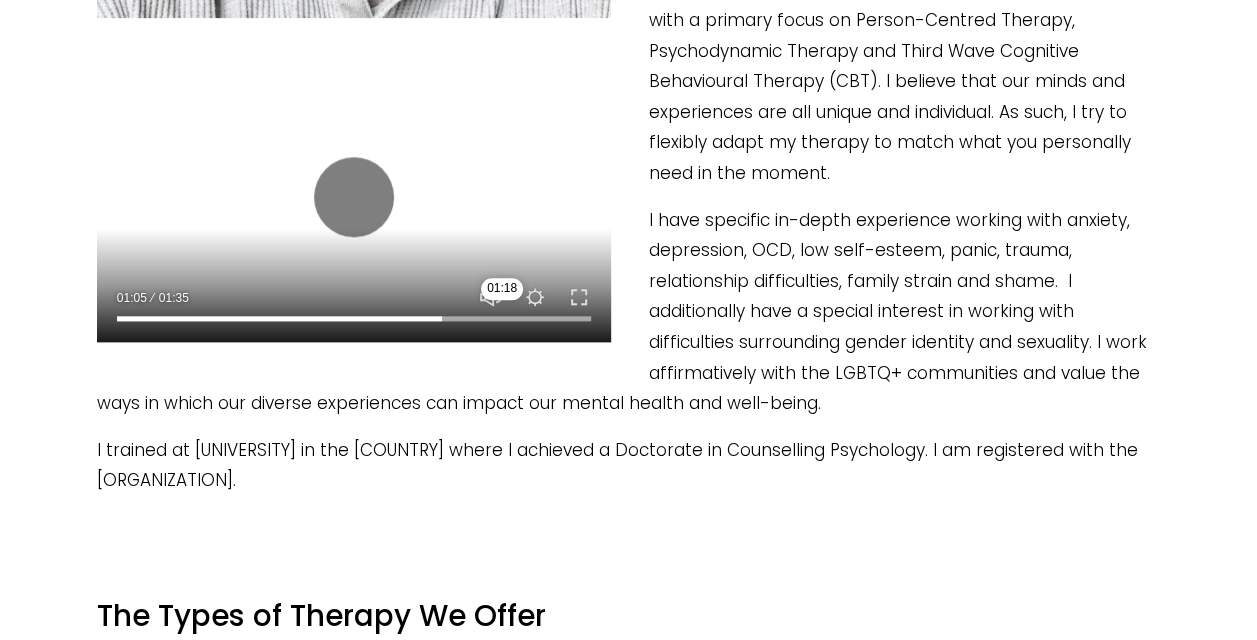 click at bounding box center [354, 319] 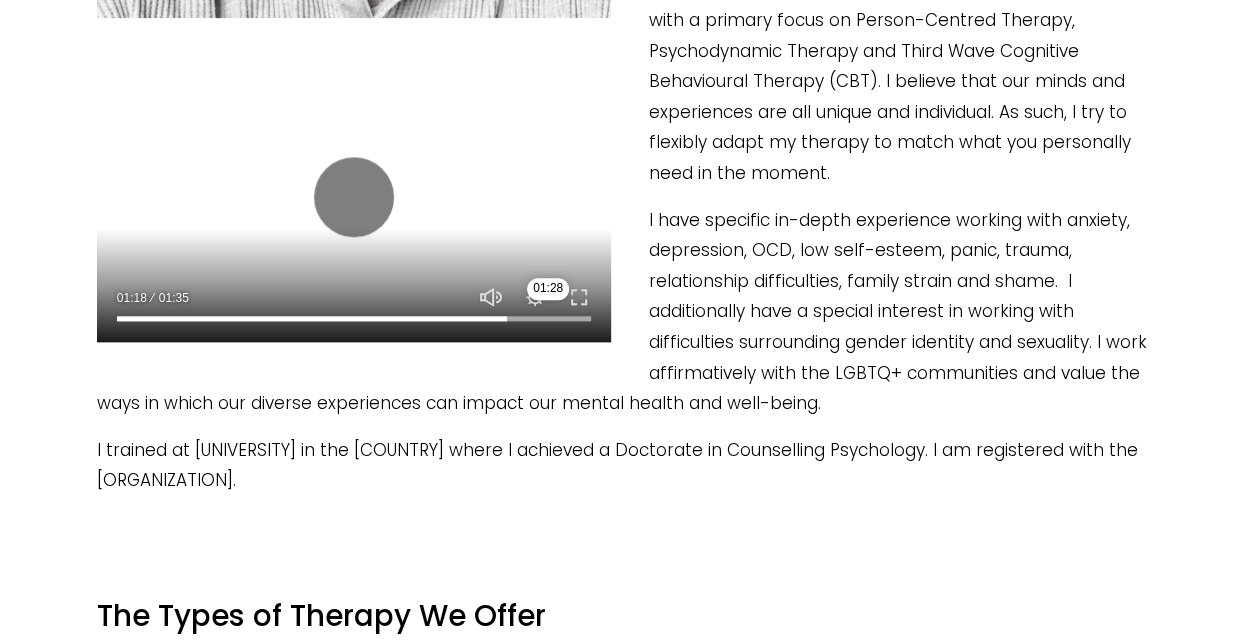 click at bounding box center (354, 319) 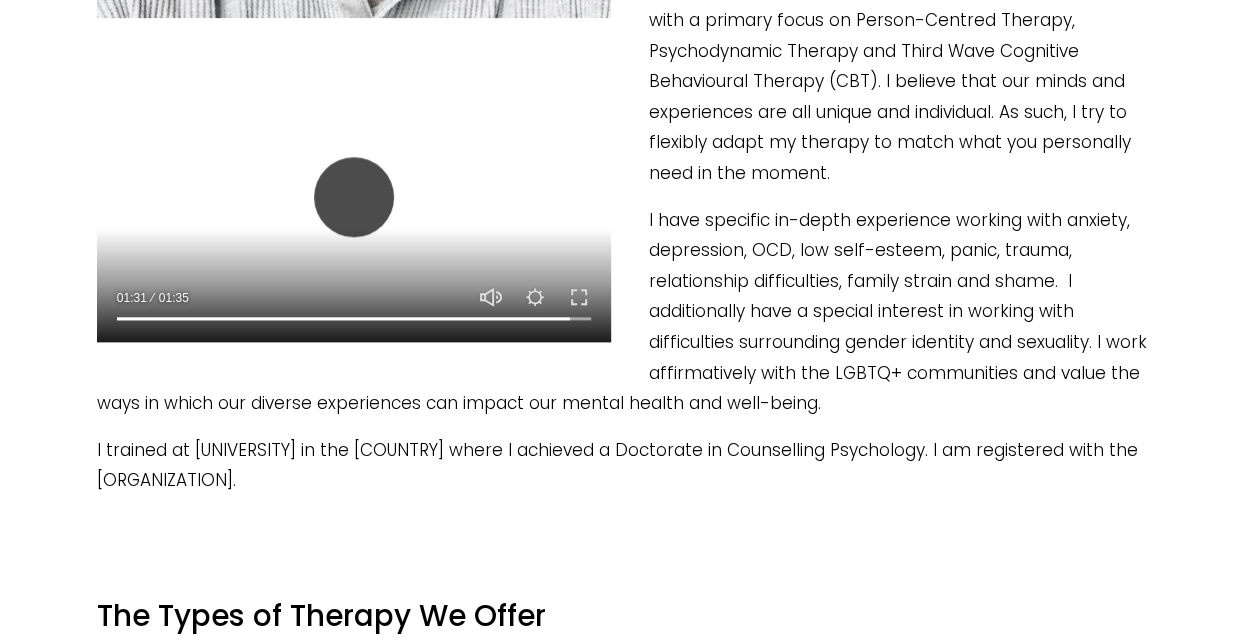 click on "Play" at bounding box center [354, 197] 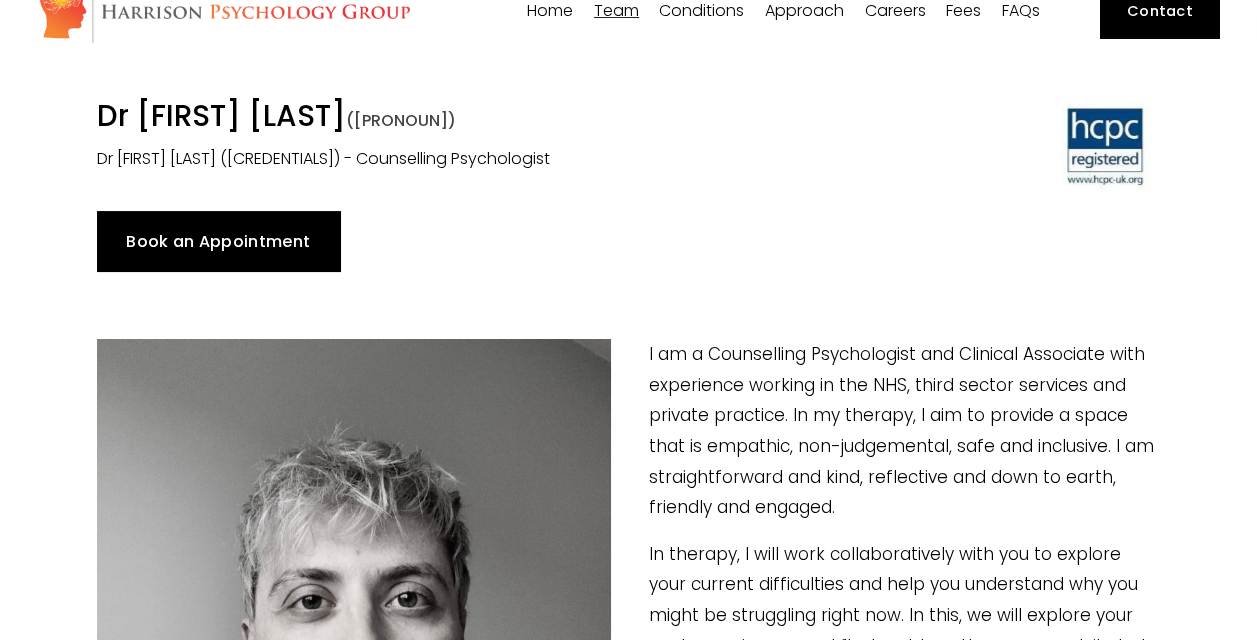 scroll, scrollTop: 0, scrollLeft: 0, axis: both 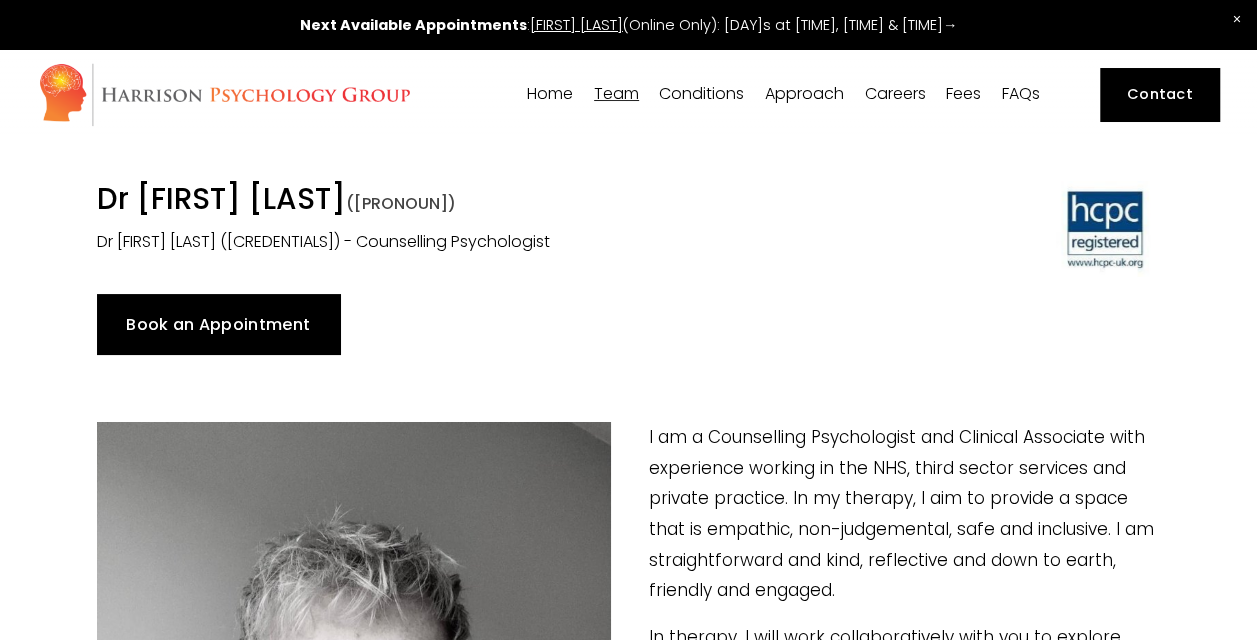 click on "Book an Appointment" at bounding box center [218, 324] 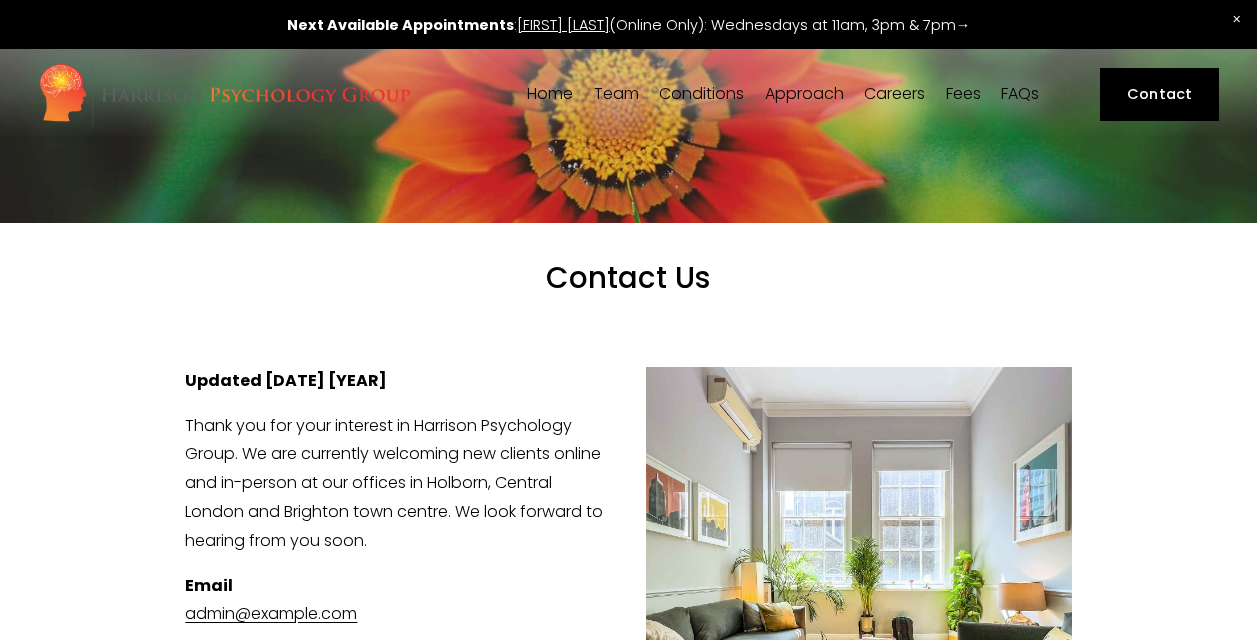 scroll, scrollTop: 0, scrollLeft: 0, axis: both 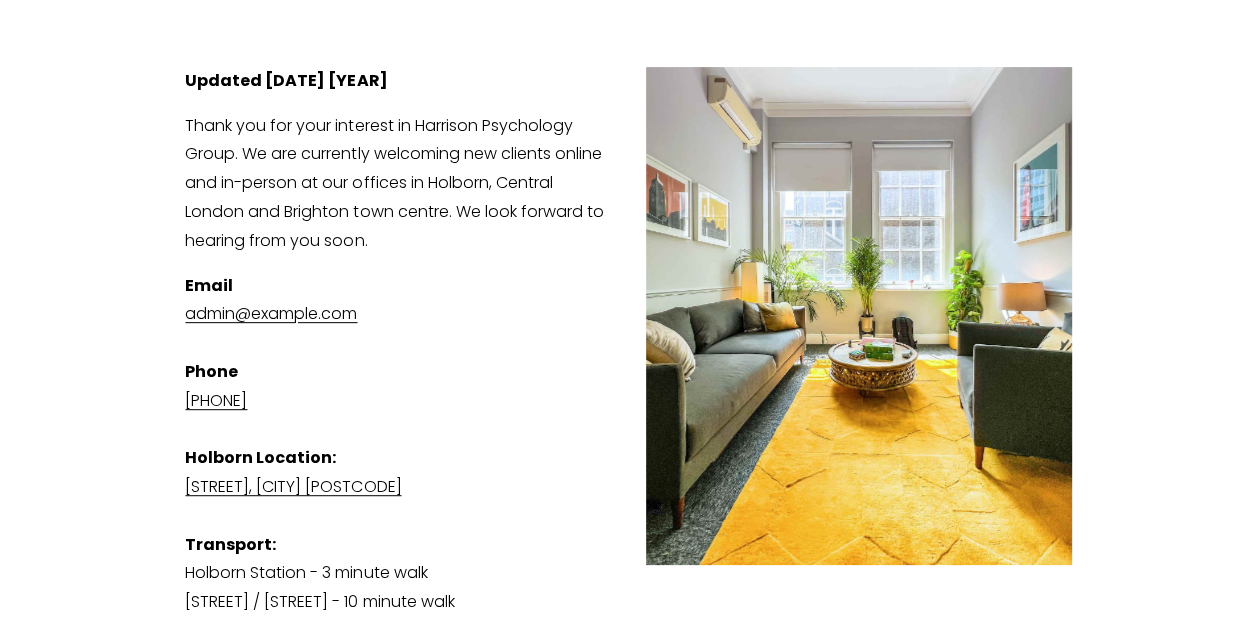 drag, startPoint x: 514, startPoint y: 313, endPoint x: 181, endPoint y: 310, distance: 333.01352 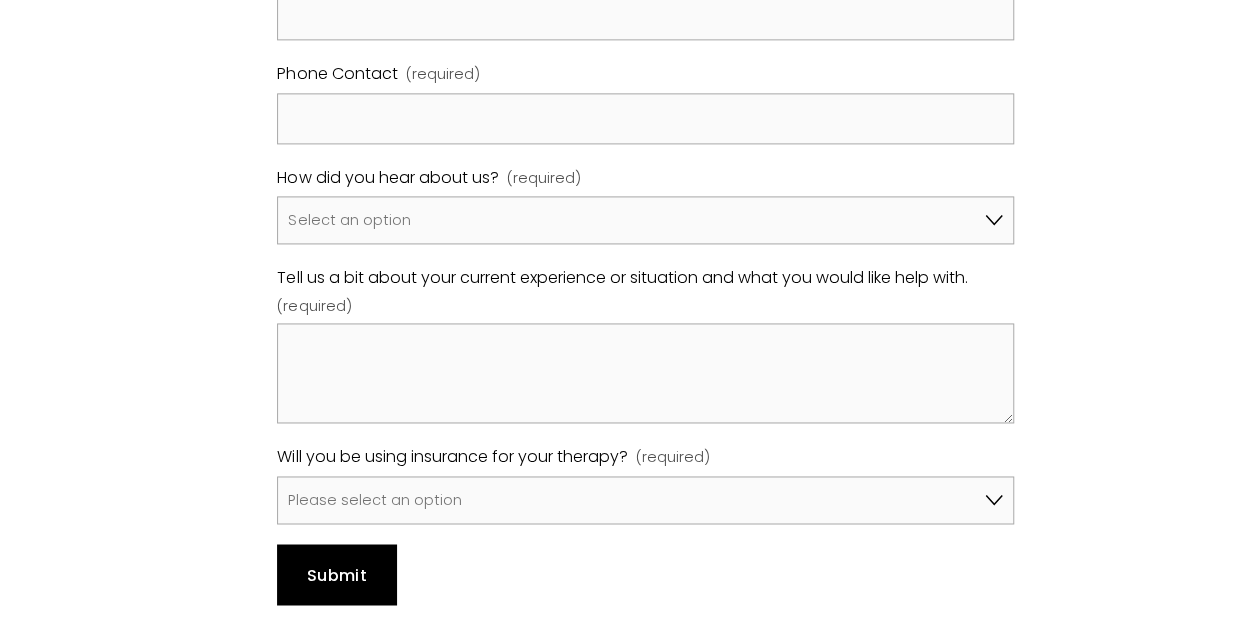 scroll, scrollTop: 1400, scrollLeft: 0, axis: vertical 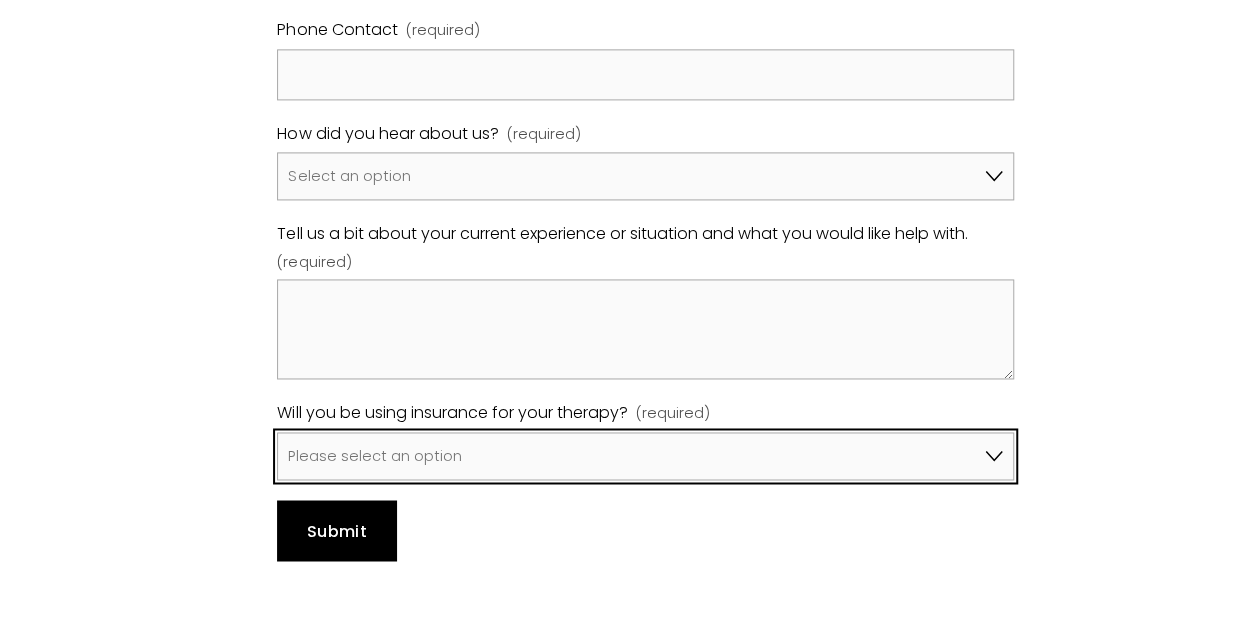 click on "Please select an option  No, I won't be using insurance  Yes, I will be using Aviva Yes, I will be using Axa Yes, I will be using Bupa Yes, I will be using Vitality  Yes, I will be using WPA Yes, I will be using another insurer" at bounding box center (645, 456) 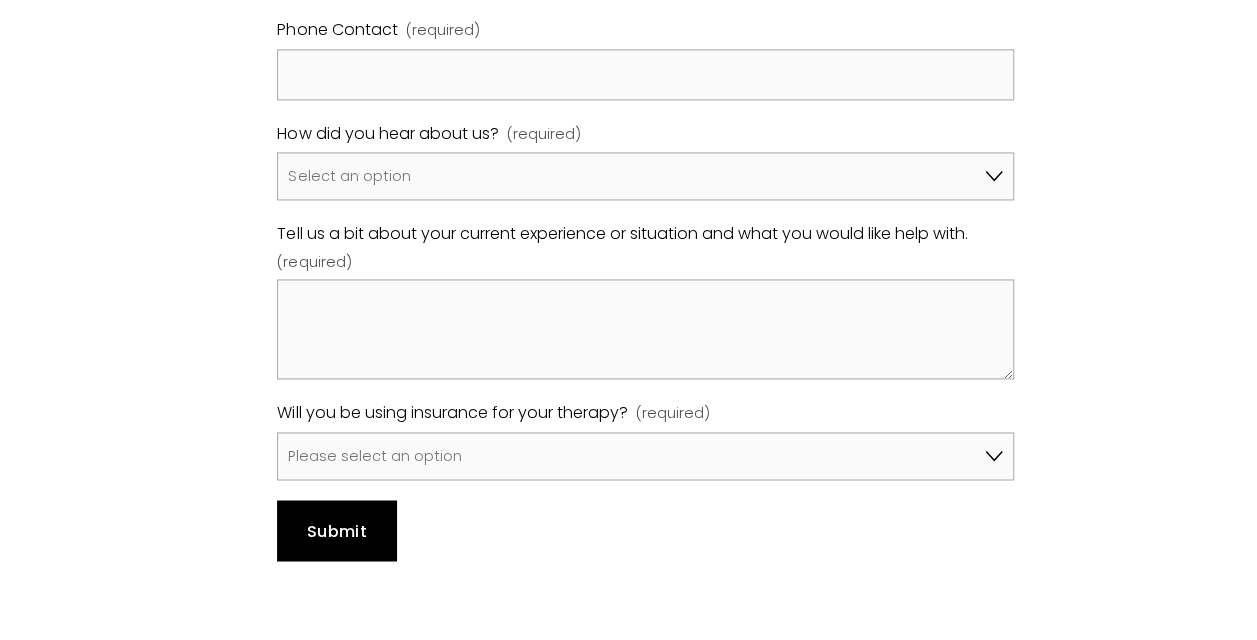 click on "Contact Us
View fullsize
Updated 1st August 2025 Thank you for your interest in Harrison Psychology Group. We are currently welcoming new clients online and in-person at our offices in Holborn, Central London and Brighton town centre. We look forward to hearing from you soon. Email admin@harrisonpsychologygroup.com Phone 020 8145 9453 Holborn Location: Southampton Place, London WC1A 2DA Transport: Brighton Location:" at bounding box center [628, -258] 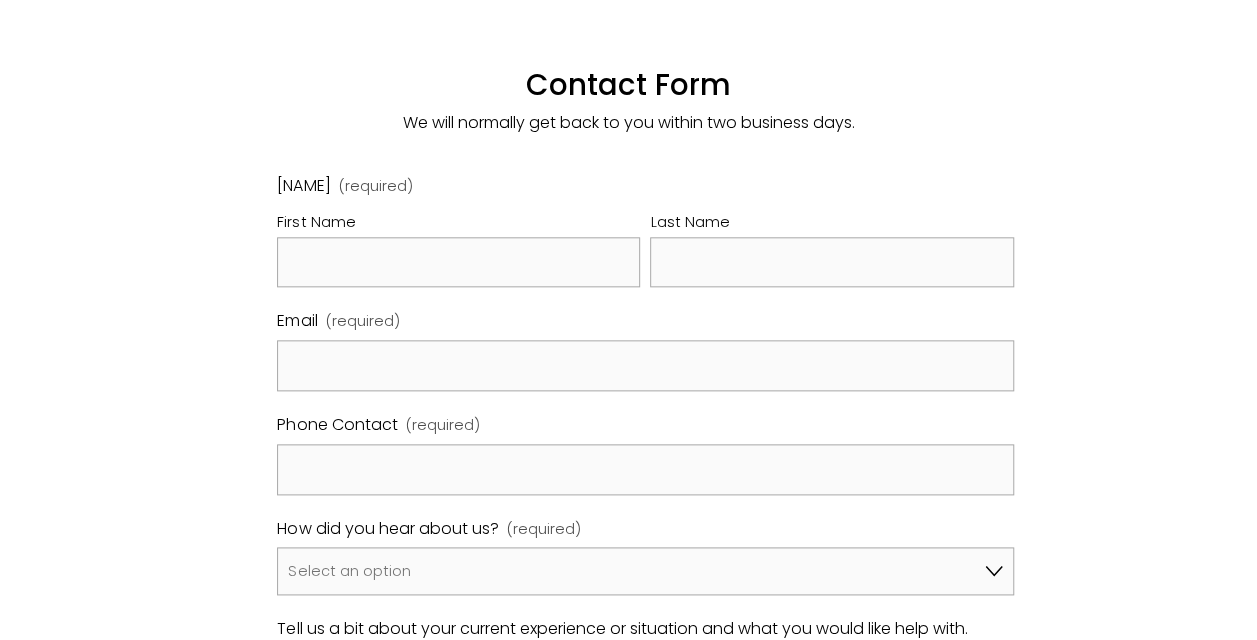 scroll, scrollTop: 1000, scrollLeft: 0, axis: vertical 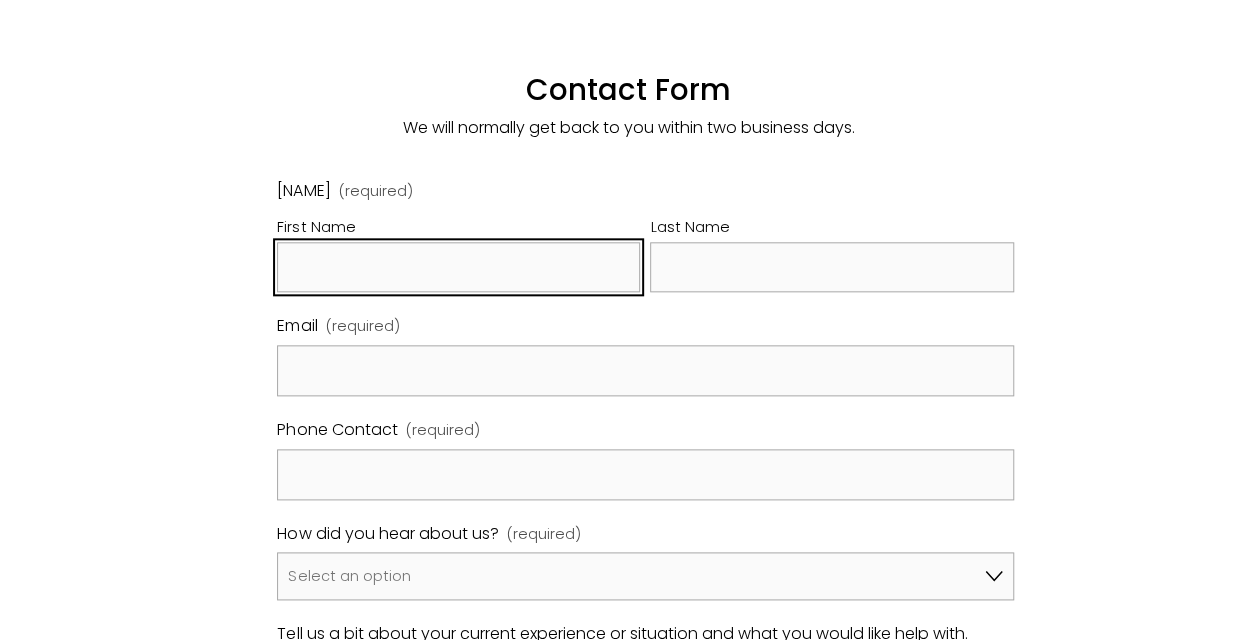 click on "First Name" at bounding box center [458, 267] 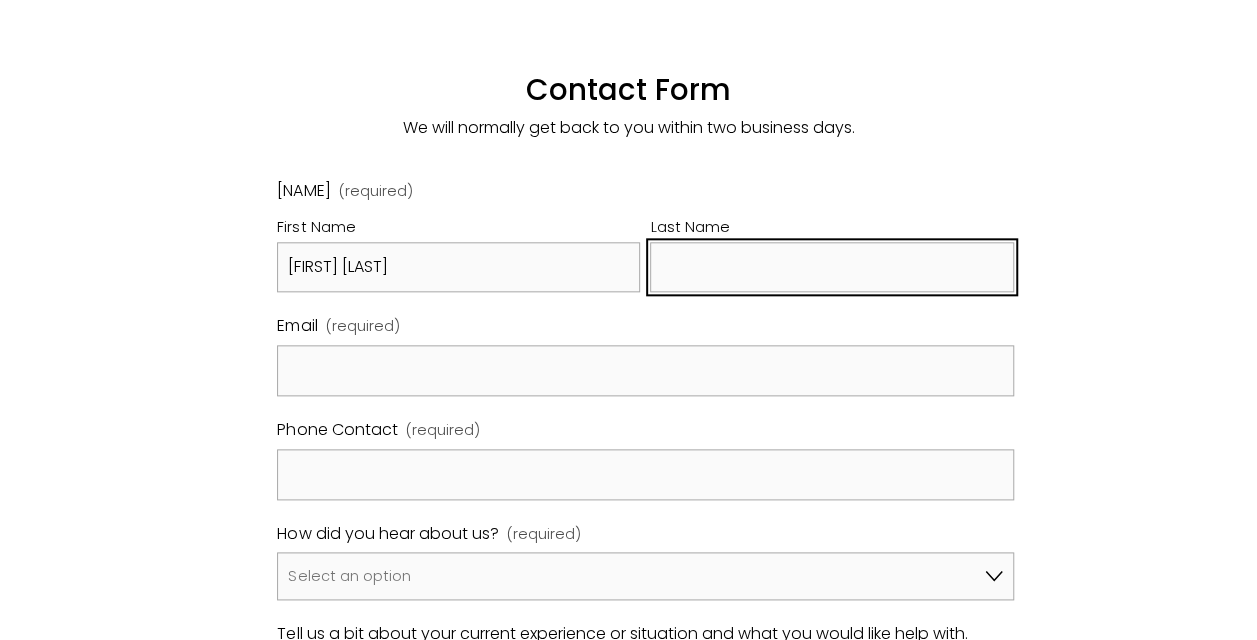 type on "Wilson" 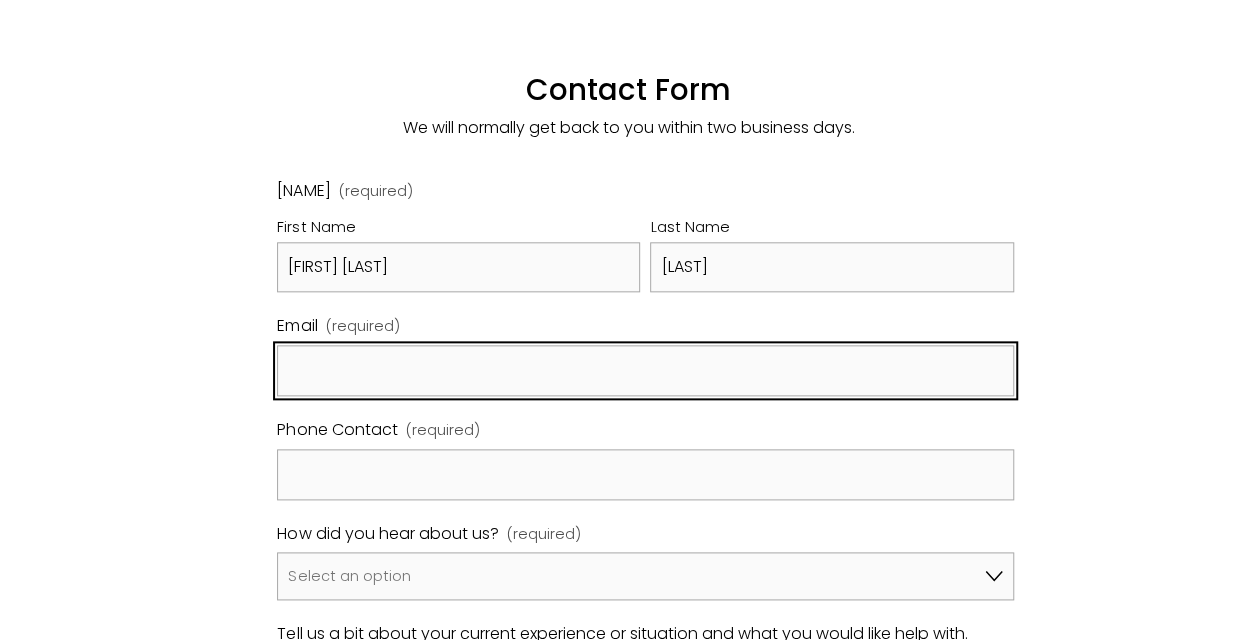 type on "yoseph.wilson@rssb.co.uk" 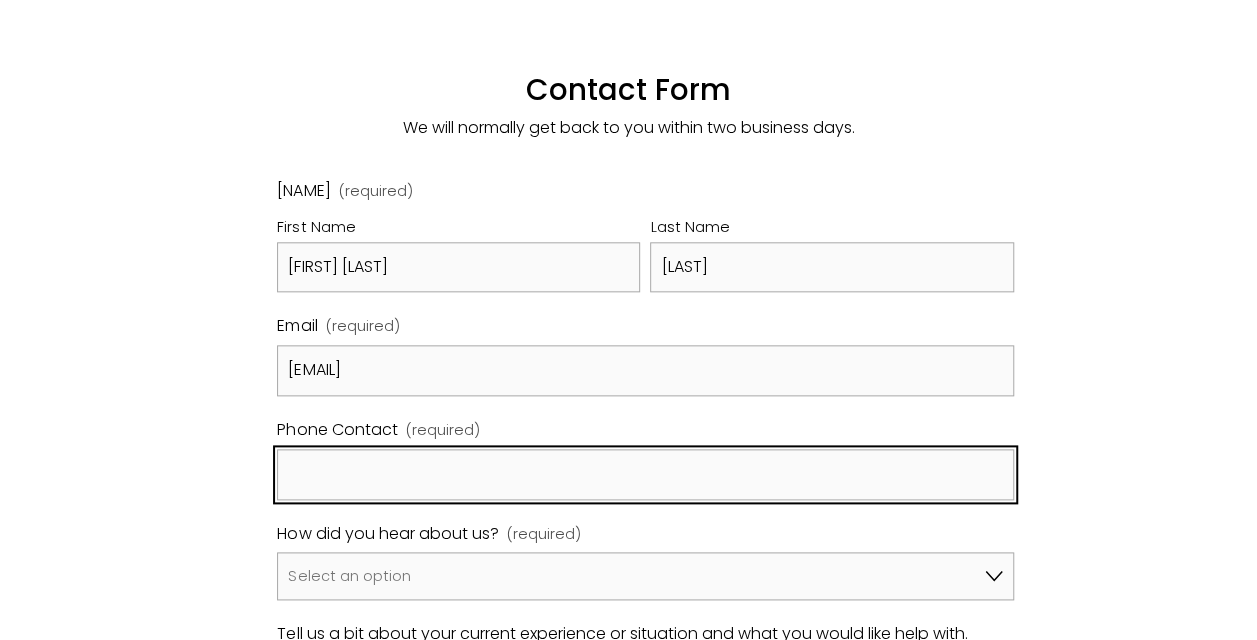 type on "07702586193" 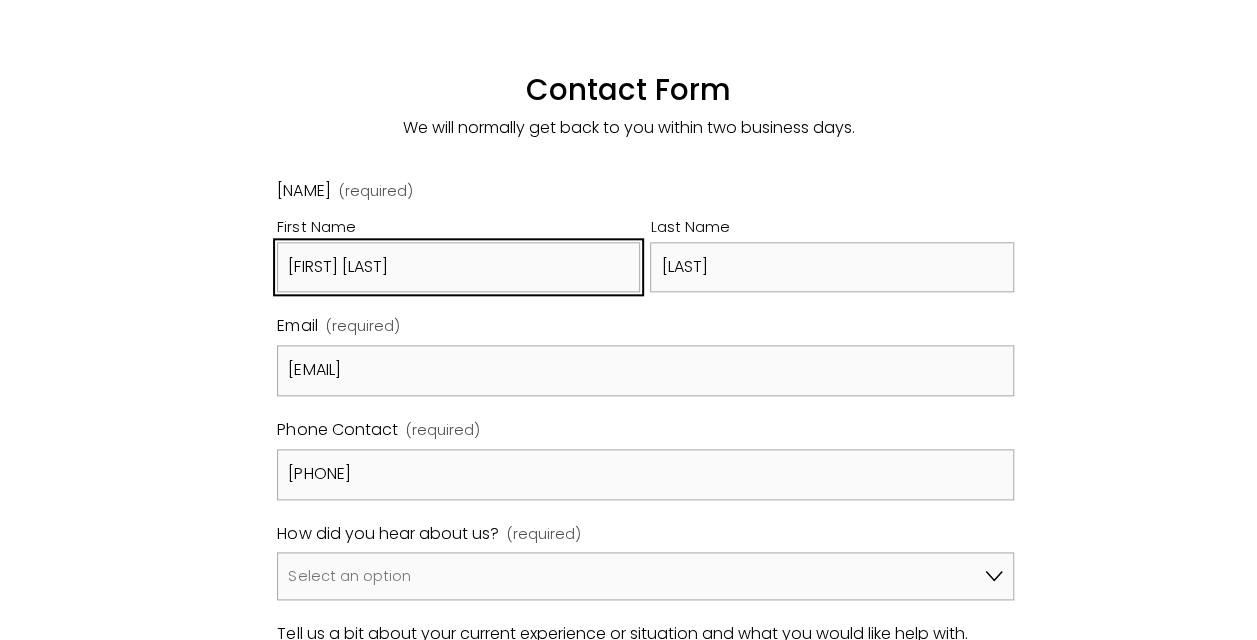 click on "Yoseph Matthew" at bounding box center (458, 267) 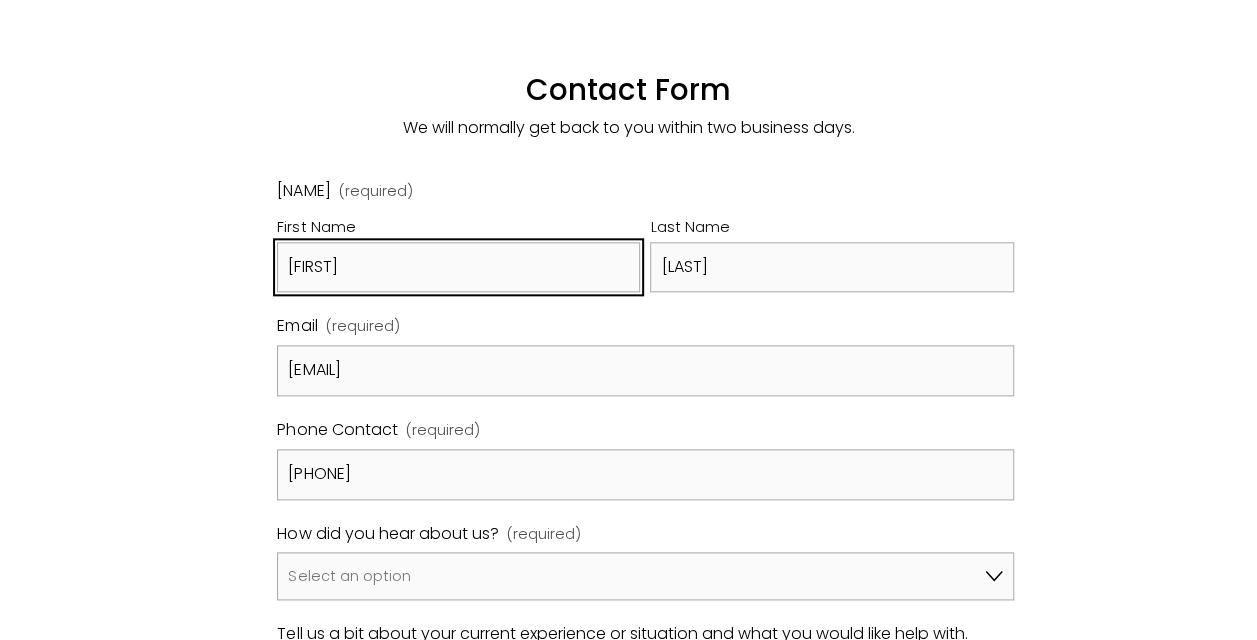 type on "Yoseph" 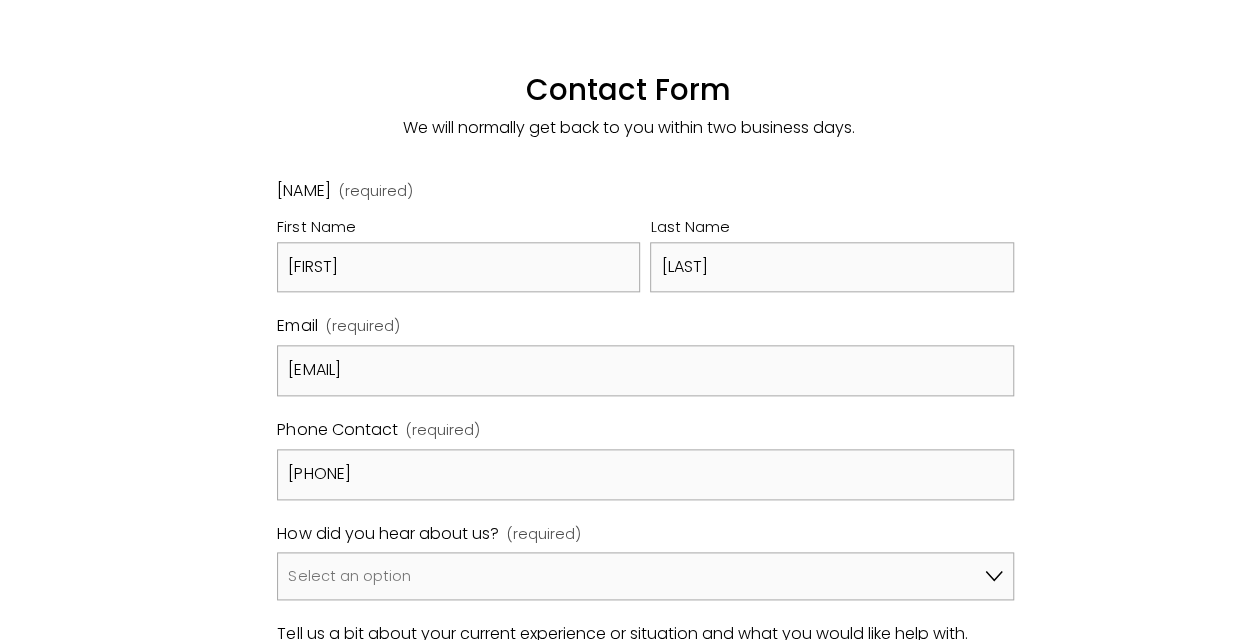 click on "Contact Us
View fullsize
Updated 1st August 2025 Thank you for your interest in Harrison Psychology Group. We are currently welcoming new clients online and in-person at our offices in Holborn, Central London and Brighton town centre. We look forward to hearing from you soon. Email admin@harrisonpsychologygroup.com Phone 020 8145 9453 Holborn Location: Southampton Place, London WC1A 2DA Transport: Holborn Station - 3 minute walk Chancery Lane / Tottenham Court Road - 10 minute walk  Brighton Location:" at bounding box center [628, 118] 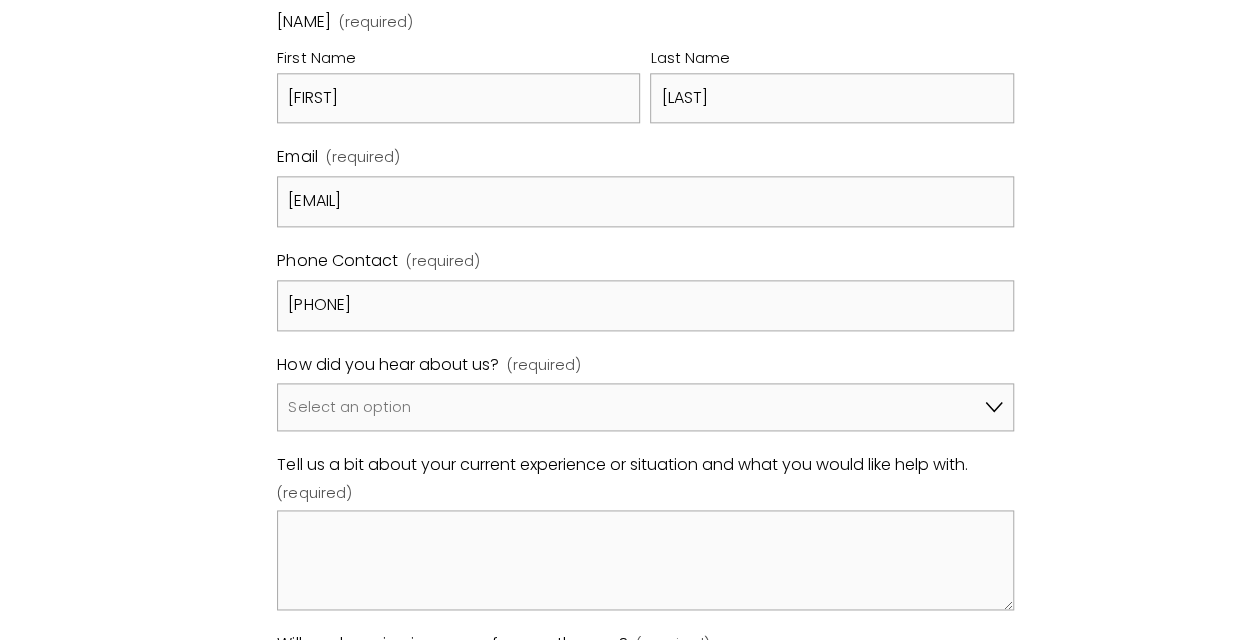 scroll, scrollTop: 1200, scrollLeft: 0, axis: vertical 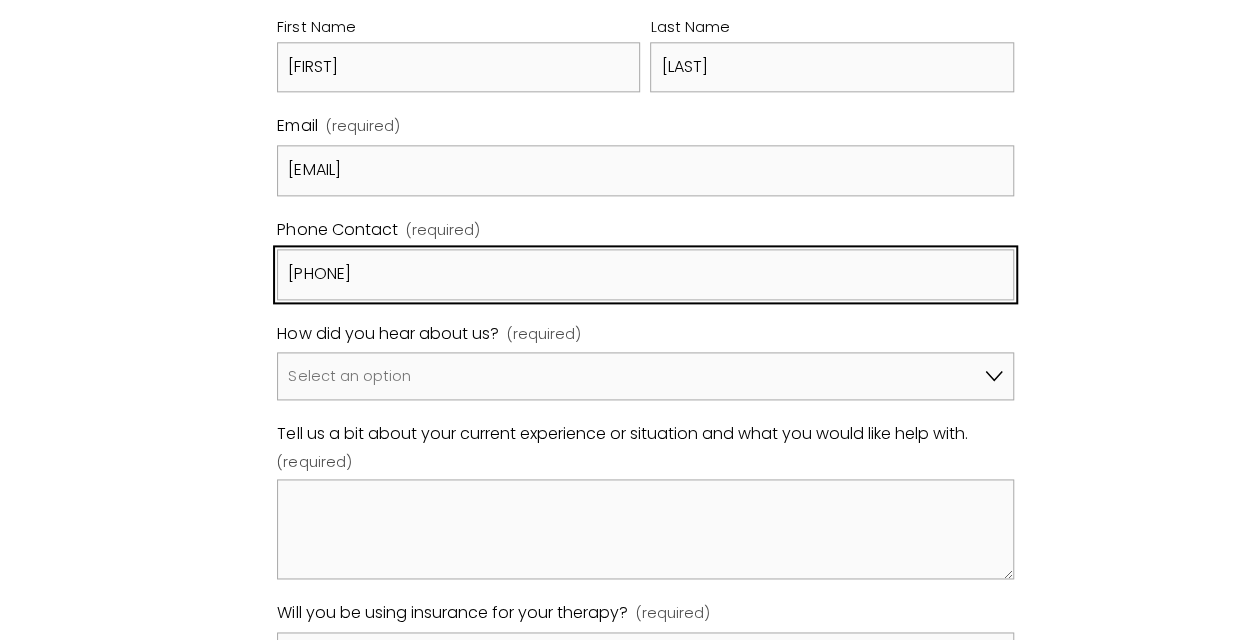 click on "07702586193" at bounding box center (645, 274) 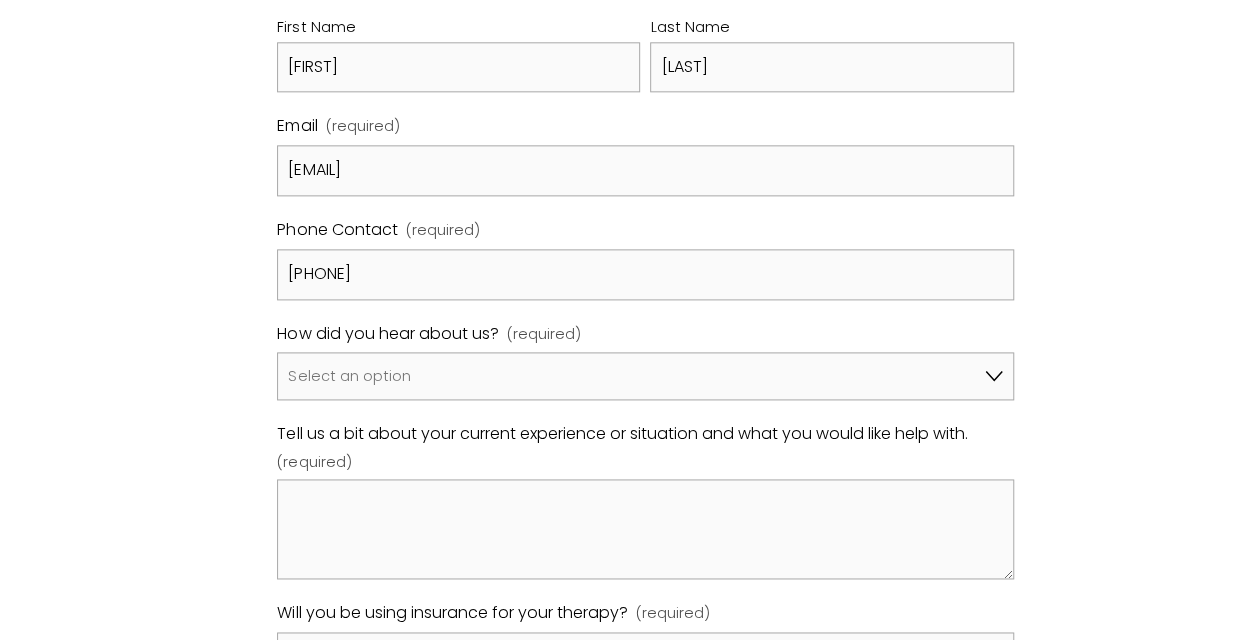 click on "Contact Us
View fullsize
Updated 1st August 2025 Thank you for your interest in Harrison Psychology Group. We are currently welcoming new clients online and in-person at our offices in Holborn, Central London and Brighton town centre. We look forward to hearing from you soon. Email admin@harrisonpsychologygroup.com Phone 020 8145 9453 Holborn Location: Southampton Place, London WC1A 2DA Transport: Holborn Station - 3 minute walk Chancery Lane / Tottenham Court Road - 10 minute walk  Brighton Location:" at bounding box center (628, -82) 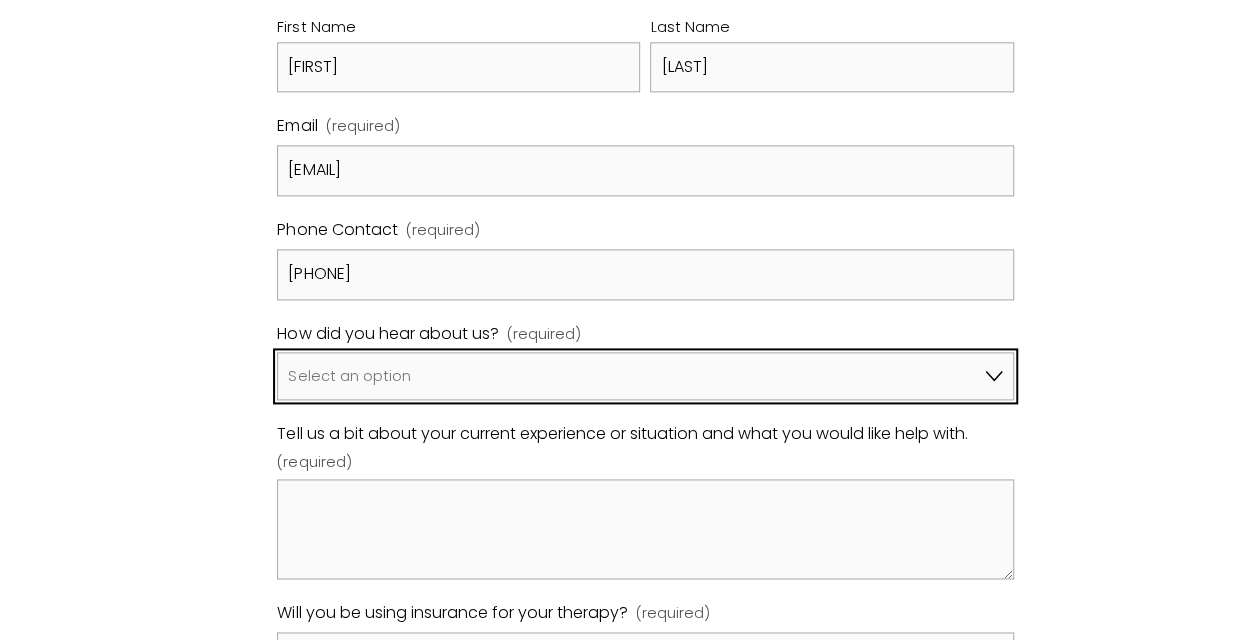 click on "Select an option Google A friend/family member told me about you I've been referred by my psychiatrist, GP, another therapist Pink Therapy Bupa Website Counselling Directory UKCP Other" at bounding box center (645, 376) 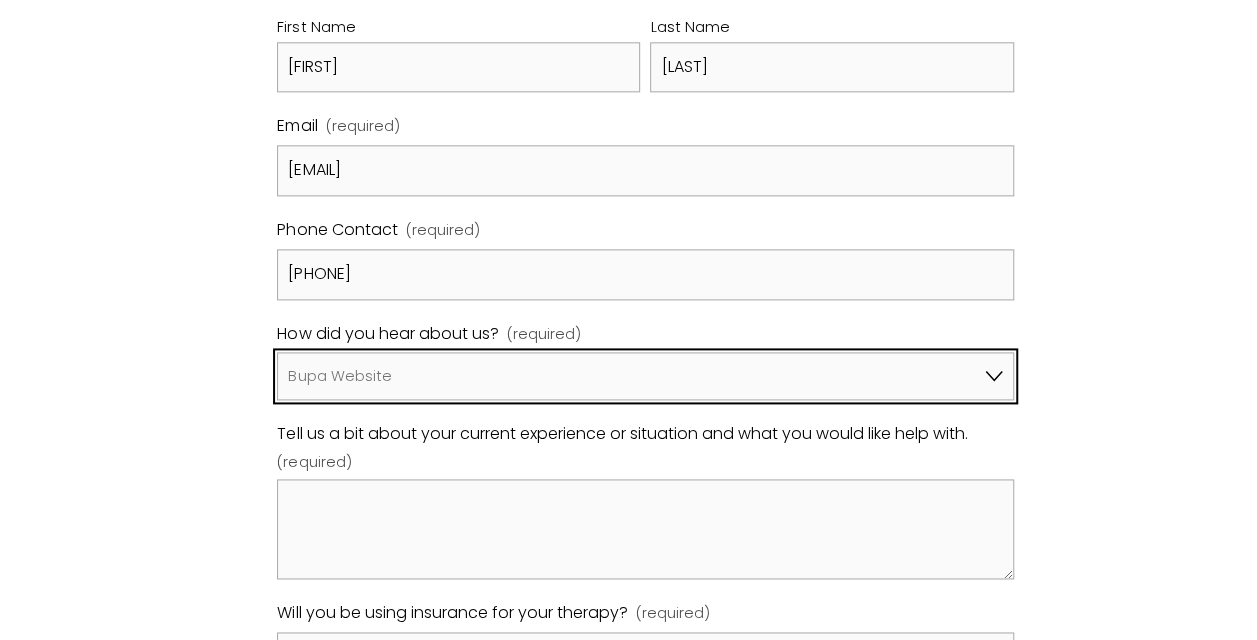 click on "Select an option Google A friend/family member told me about you I've been referred by my psychiatrist, GP, another therapist Pink Therapy Bupa Website Counselling Directory UKCP Other" at bounding box center (645, 376) 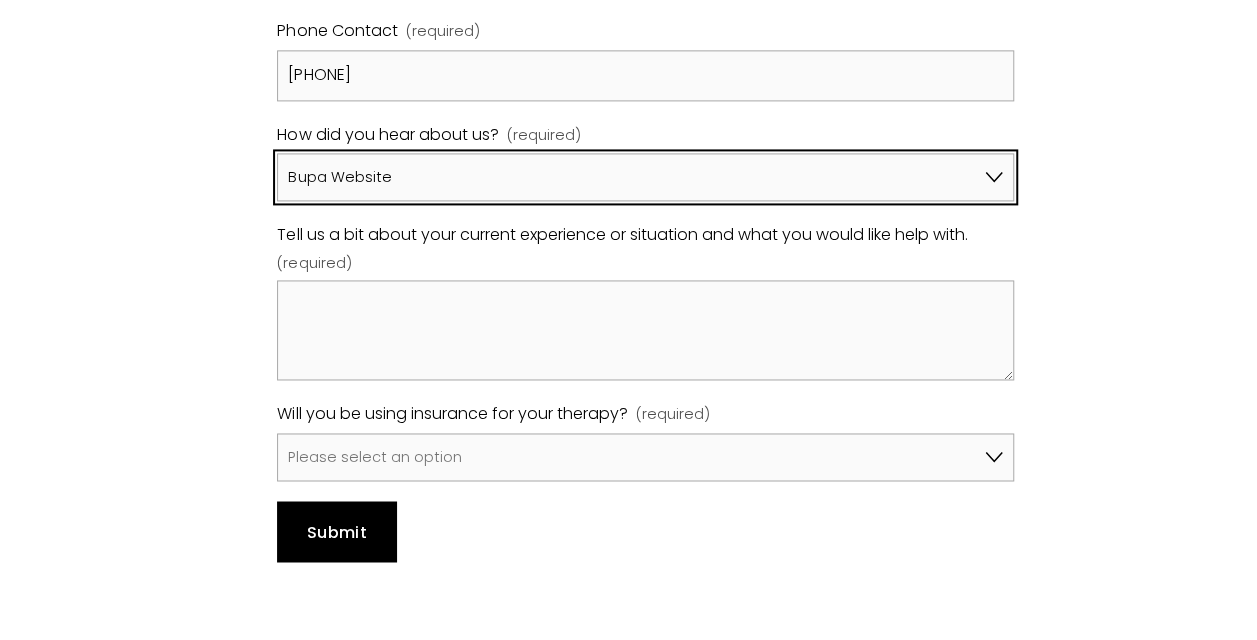 scroll, scrollTop: 1400, scrollLeft: 0, axis: vertical 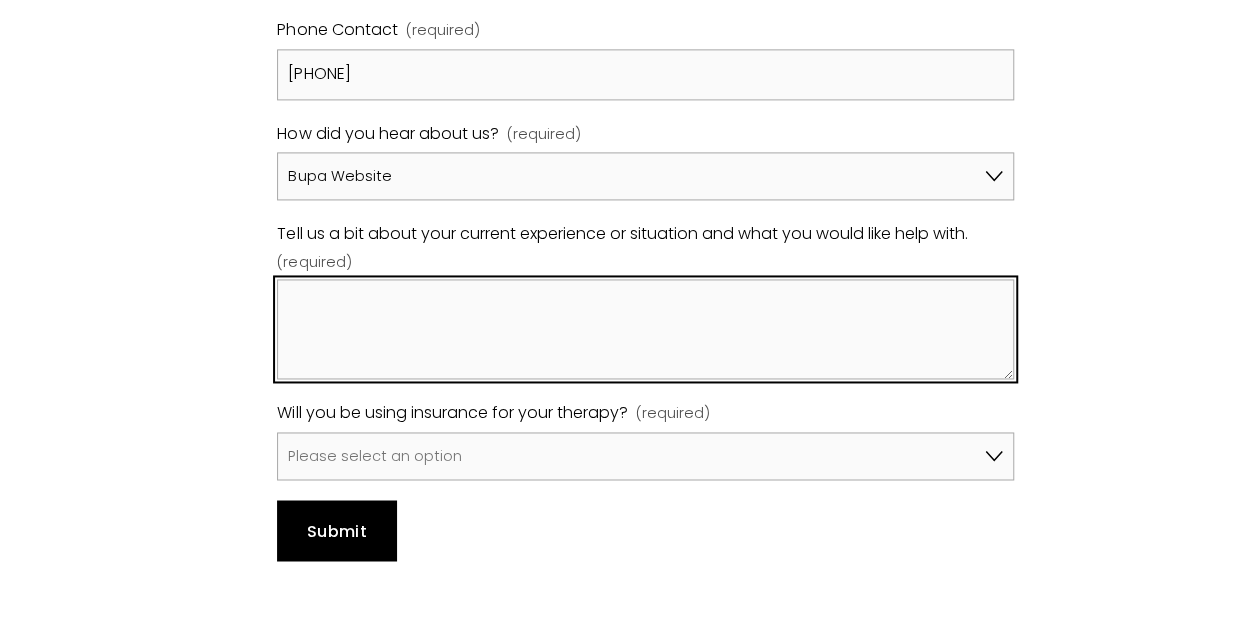 click on "Tell us a bit about your current experience or situation and what you would like help with.  (required)" at bounding box center (645, 329) 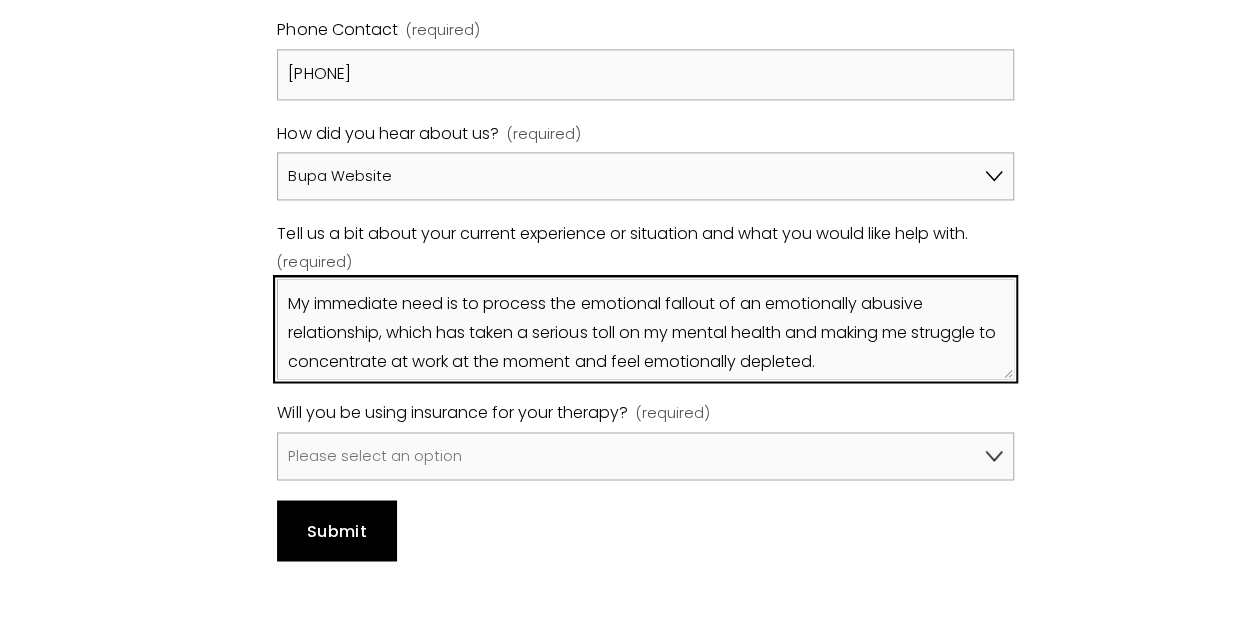 scroll, scrollTop: 0, scrollLeft: 0, axis: both 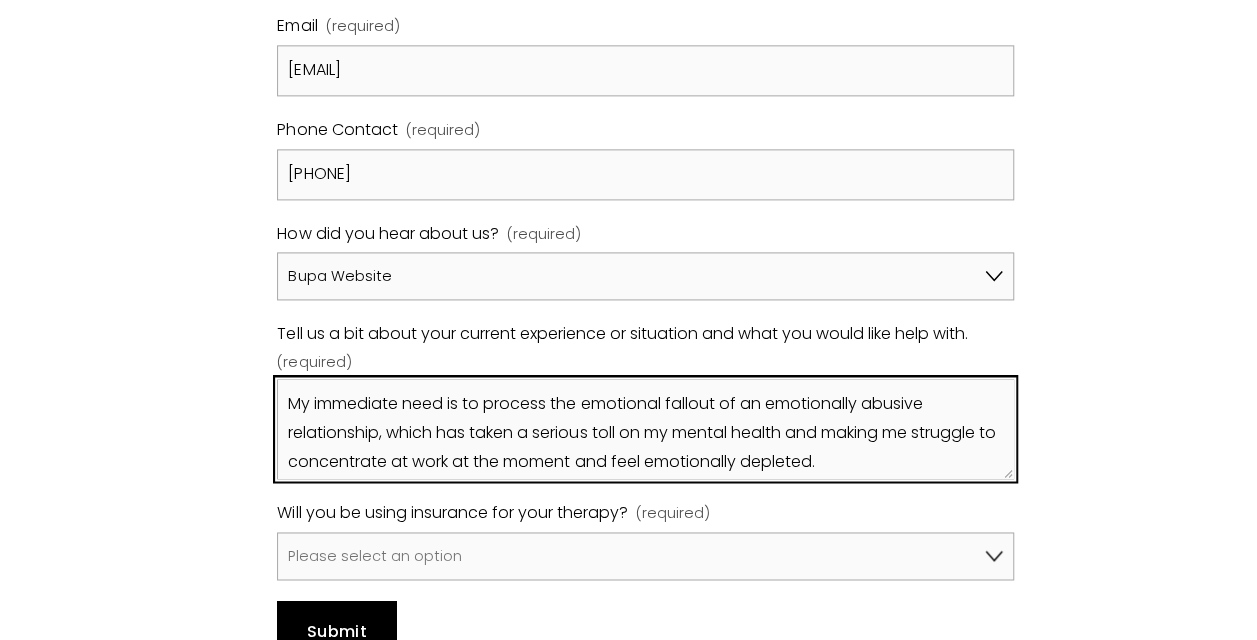 click on "My immediate need is to process the emotional fallout of an emotionally abusive relationship, which has taken a serious toll on my mental health and making me struggle to concentrate at work at the moment and feel emotionally depleted.
The deeper, secondary layer is about understanding how my childhood shaped the way I show up in relationships. I grew up with unpredictability, harshness, and emotional distance, and I learned to cope by over-functioning being the one who keeps the peace, who suppresses needs, who makes it all work. I want to explore how those patterns still play out, especially around trust, abandonment, and anxiety which is something I really suffer from.
I have Bupa insurance and I saw on the BUPA" at bounding box center (645, 429) 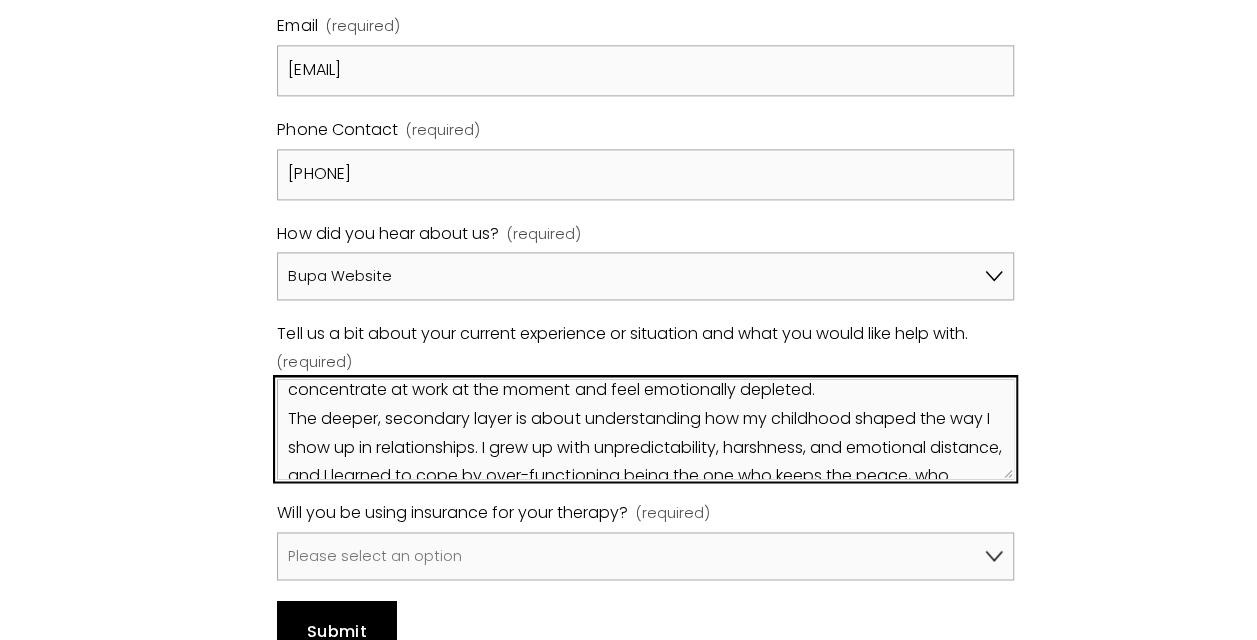 scroll, scrollTop: 100, scrollLeft: 0, axis: vertical 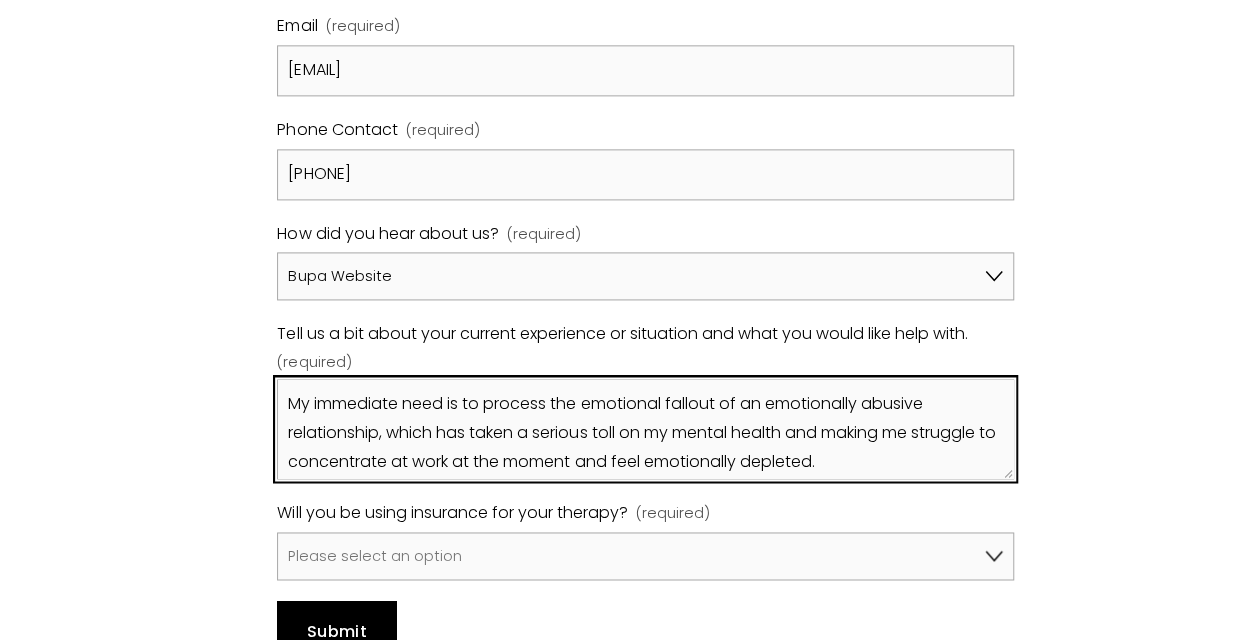 drag, startPoint x: 686, startPoint y: 454, endPoint x: 235, endPoint y: 296, distance: 477.87552 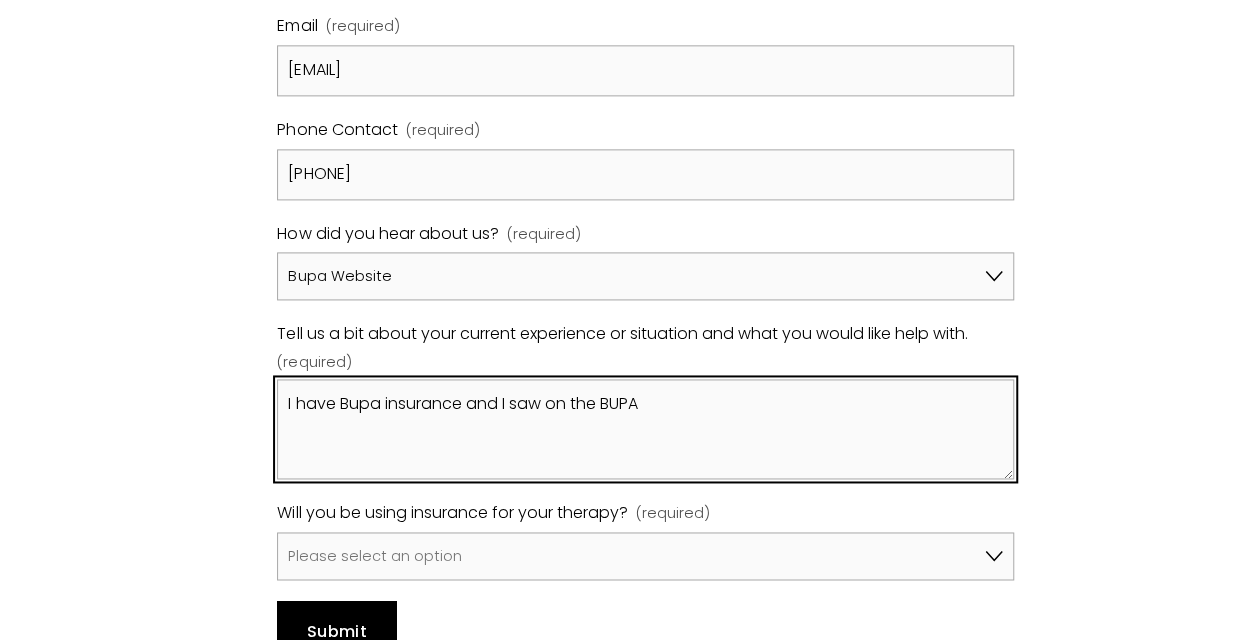 drag, startPoint x: 681, startPoint y: 442, endPoint x: 272, endPoint y: 348, distance: 419.66296 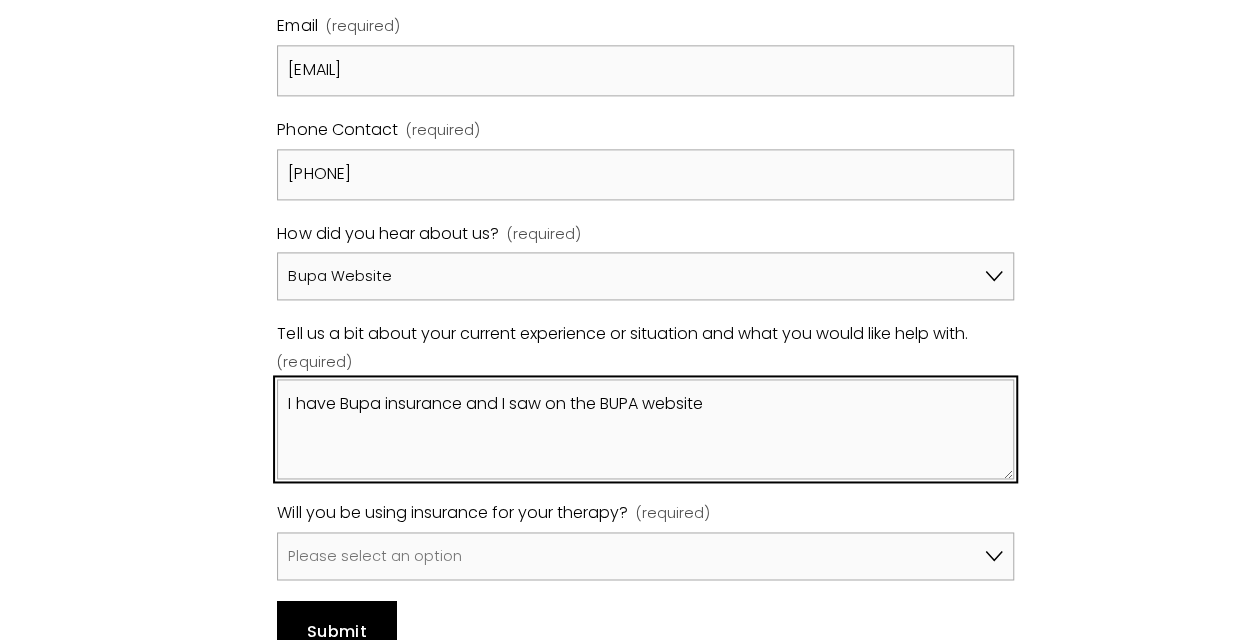 paste on "Dr [FIRST] [LAST]" 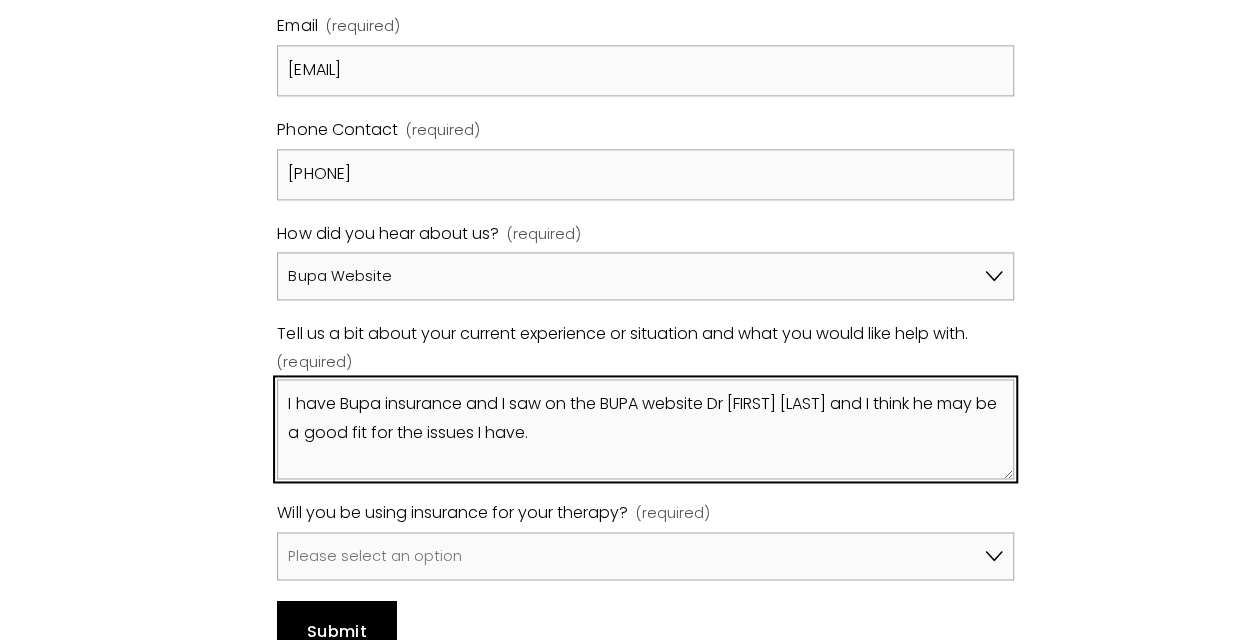 type on "I have Bupa insurance and I saw on the BUPA website Dr Luke Bannister and I think he may be a good fit for the issues I have." 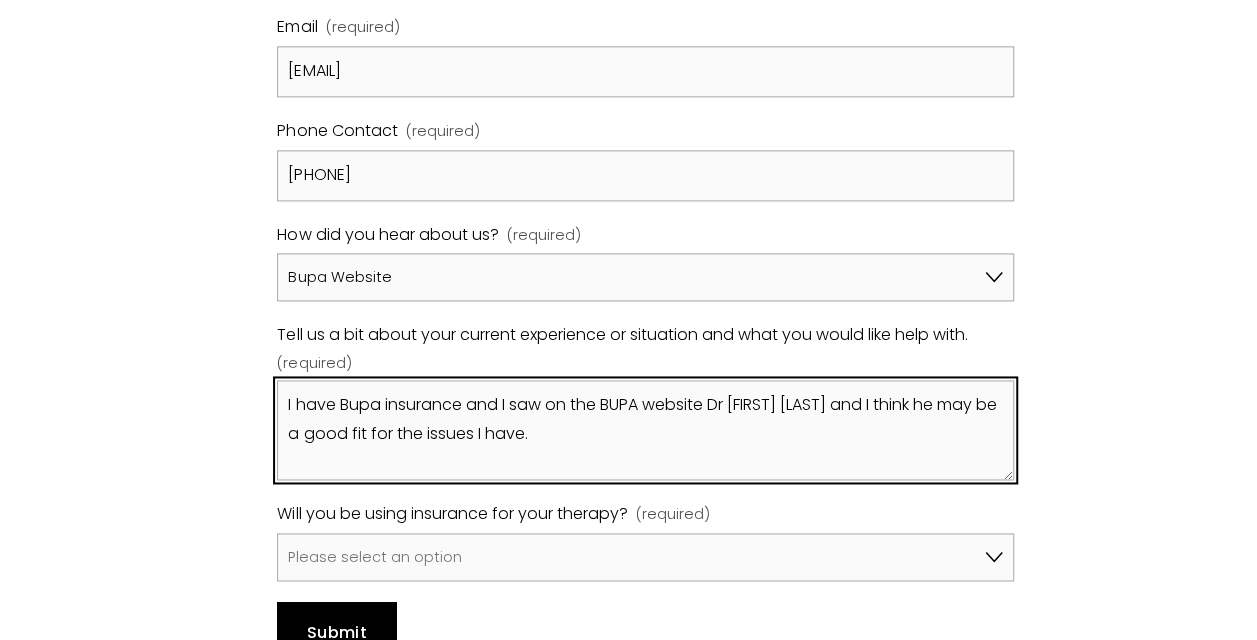 scroll, scrollTop: 1300, scrollLeft: 0, axis: vertical 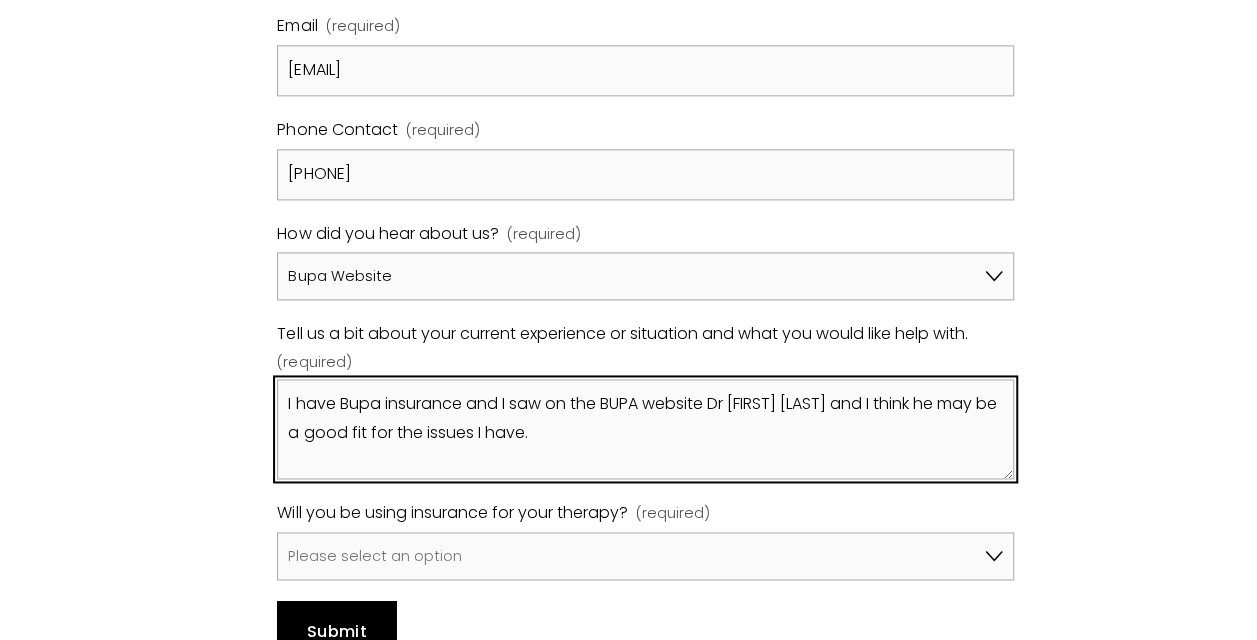 drag, startPoint x: 646, startPoint y: 454, endPoint x: 274, endPoint y: 440, distance: 372.26334 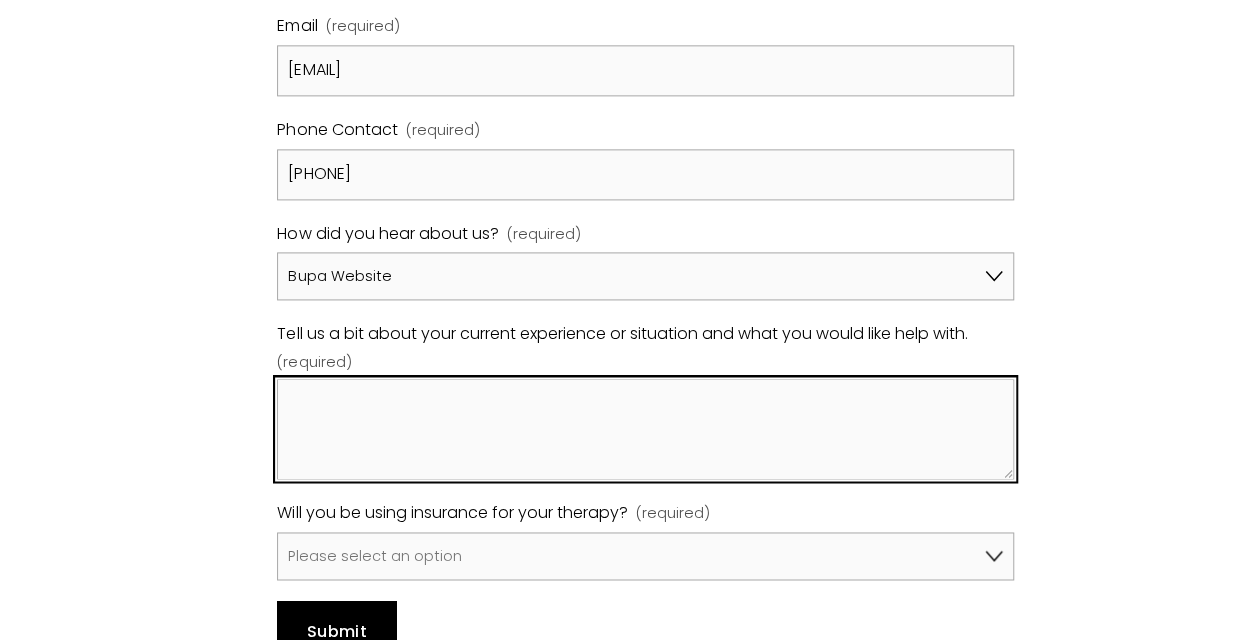 paste on "My immediate need is to process the emotional fallout of an emotionally abusive relationship, which has taken a serious toll on my mental health and making me struggle to concentrate at work at the moment and feel emotionally depleted.
The deeper, secondary layer is about understanding how my childhood shaped the way I show up in relationships. I grew up with unpredictability, harshness, and emotional distance, and I learned to cope by over-functioning being the one who keeps the peace, who suppresses needs, who makes it all work. I want to explore how those patterns still play out, especially around trust, abandonment, and anxiety which is something I really suffer from. I have also had struggles with my sexuality being a gay man.
I have Bupa insurance and I saw on the BUPA website Dr Luke Bannister and I think he may be a good fit for the issues I have." 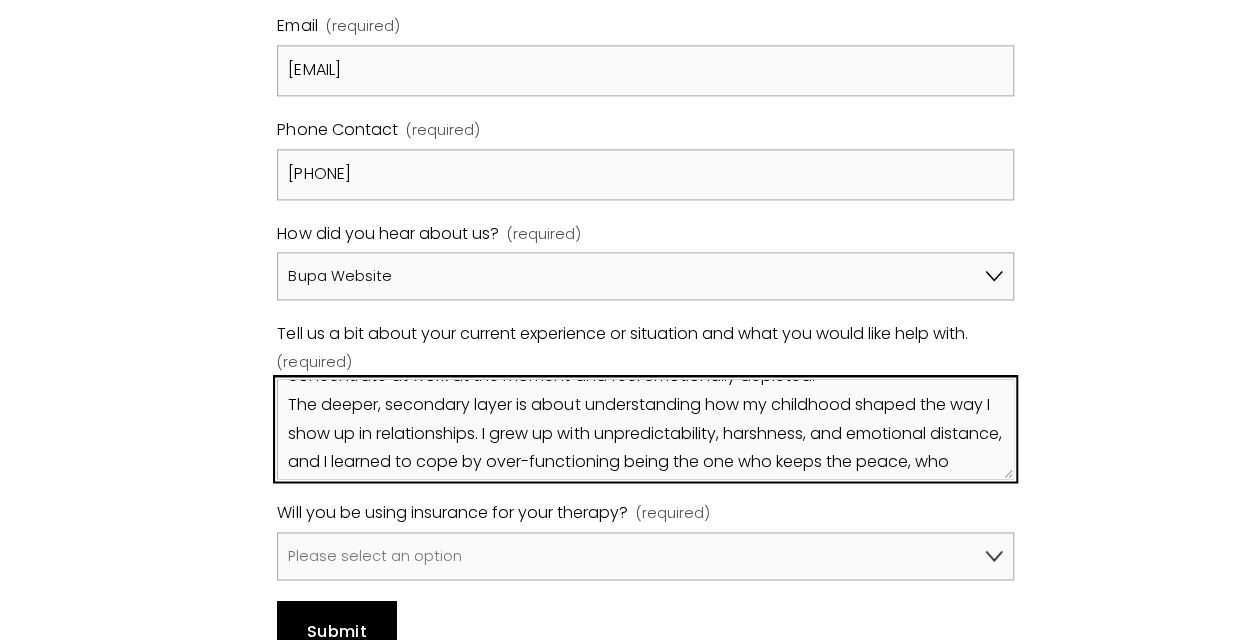 scroll, scrollTop: 11, scrollLeft: 0, axis: vertical 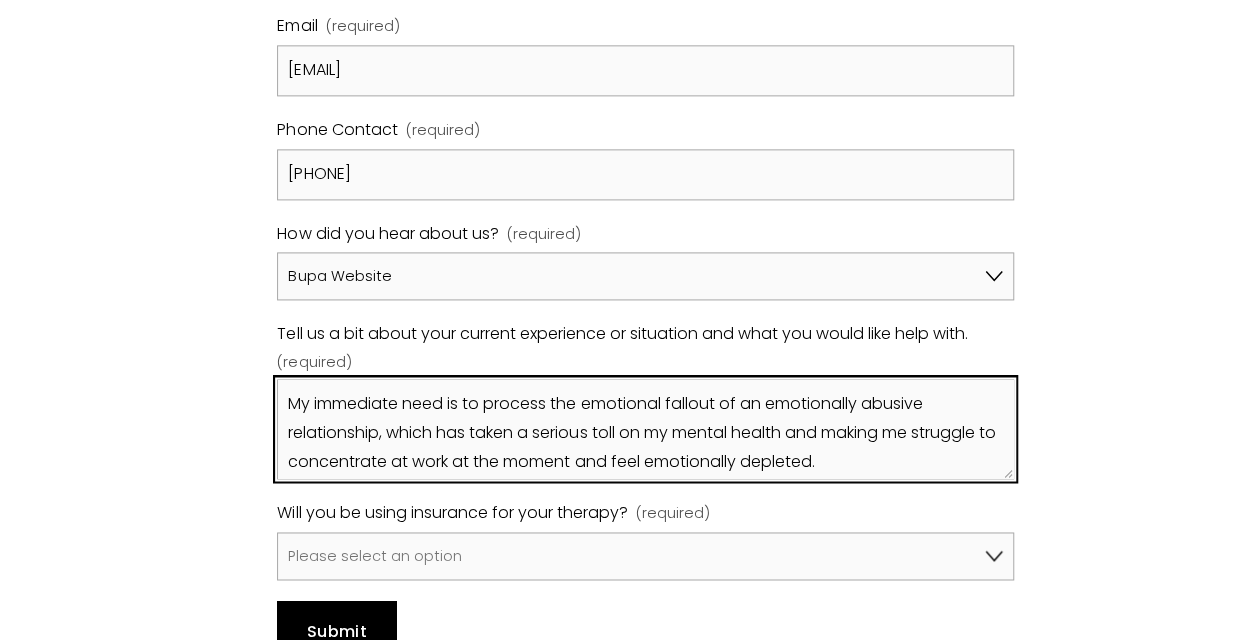 drag, startPoint x: 692, startPoint y: 435, endPoint x: 137, endPoint y: 202, distance: 601.92523 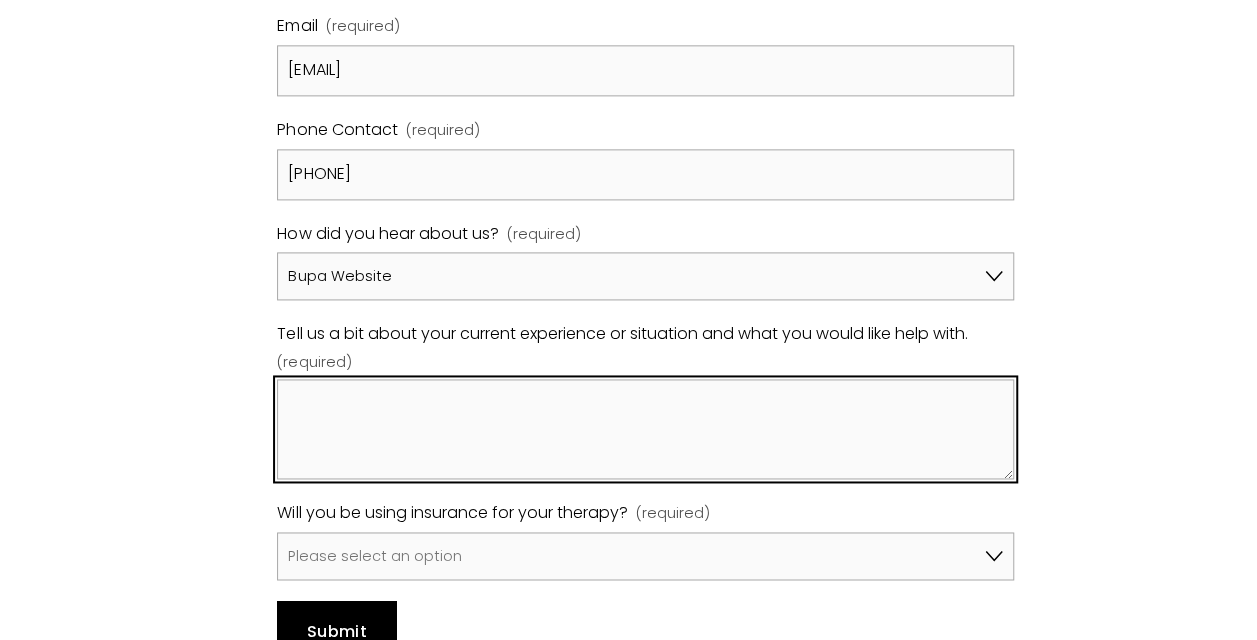 paste on "My immediate need is to process the emotional fallout of an emotionally abusive relationship, which has taken a serious toll on my mental health, making me struggle to concentrate at work and feel emotionally depleted.
The deeper, secondary layer is about understanding how my childhood shaped the way I show up in relationships. I grew up with unpredictability, harshness, and emotional distance, and I learned to cope by over-functioning. I want to explore how those patterns still play out, especially around trust, abandonment, and anxiety, which is something I really suffer from. I have also had struggles with my sexuality, being a gay man.
I have Bupa insurance and saw on the Bupa website Dr Luke Bannister, who I think may be a good fit for the issues I have." 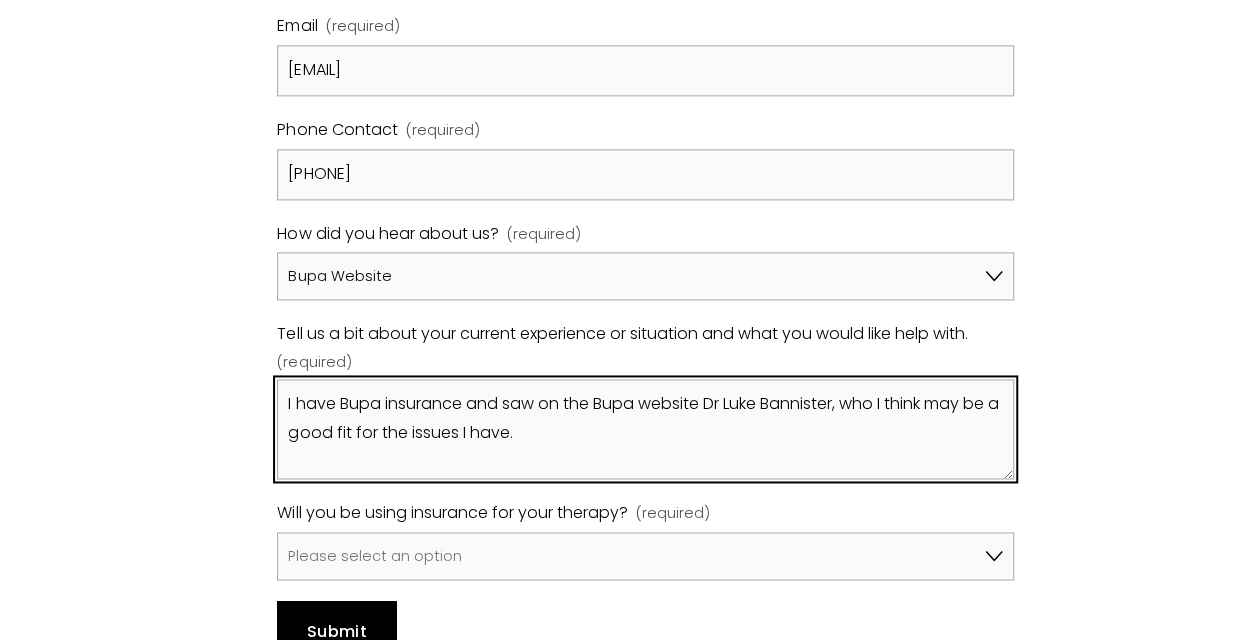 scroll, scrollTop: 296, scrollLeft: 0, axis: vertical 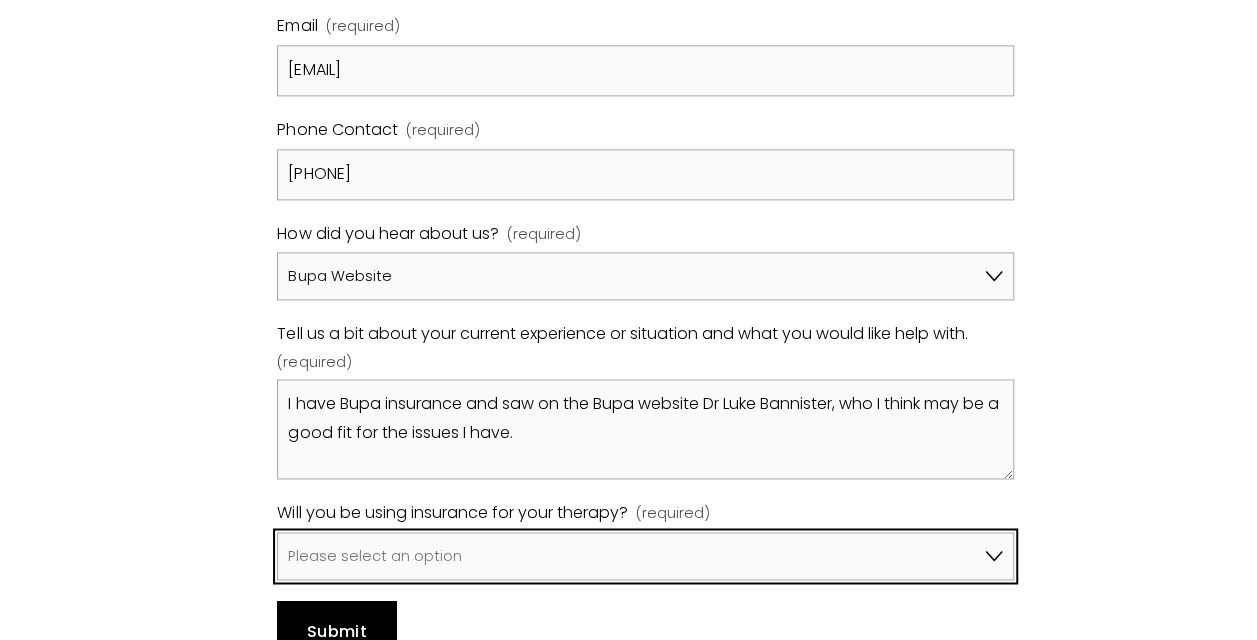click on "Please select an option  No, I won't be using insurance  Yes, I will be using Aviva Yes, I will be using Axa Yes, I will be using Bupa Yes, I will be using Vitality  Yes, I will be using WPA Yes, I will be using another insurer" at bounding box center [645, 556] 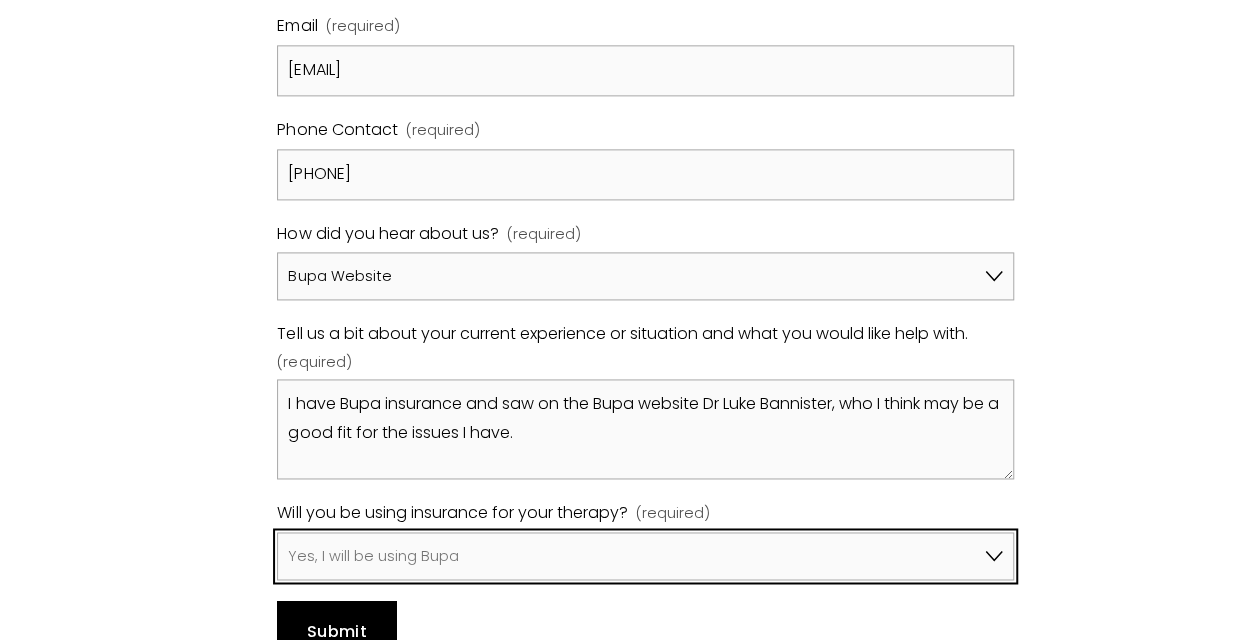 click on "Please select an option  No, I won't be using insurance  Yes, I will be using Aviva Yes, I will be using Axa Yes, I will be using Bupa Yes, I will be using Vitality  Yes, I will be using WPA Yes, I will be using another insurer" at bounding box center (645, 556) 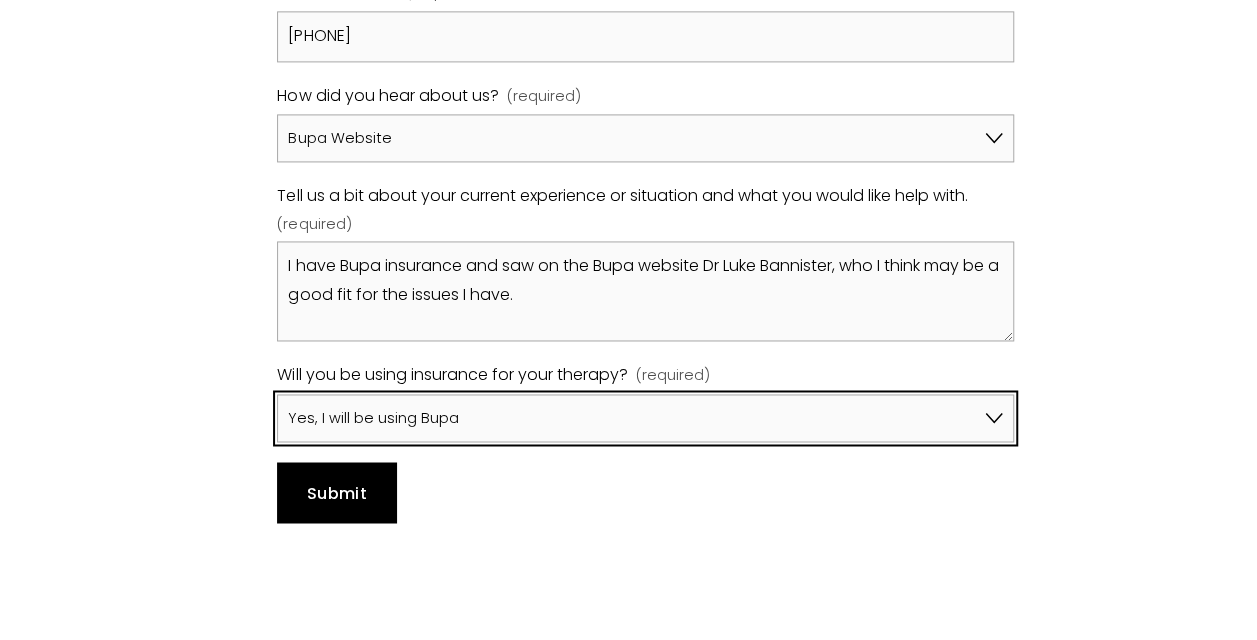 scroll, scrollTop: 1300, scrollLeft: 0, axis: vertical 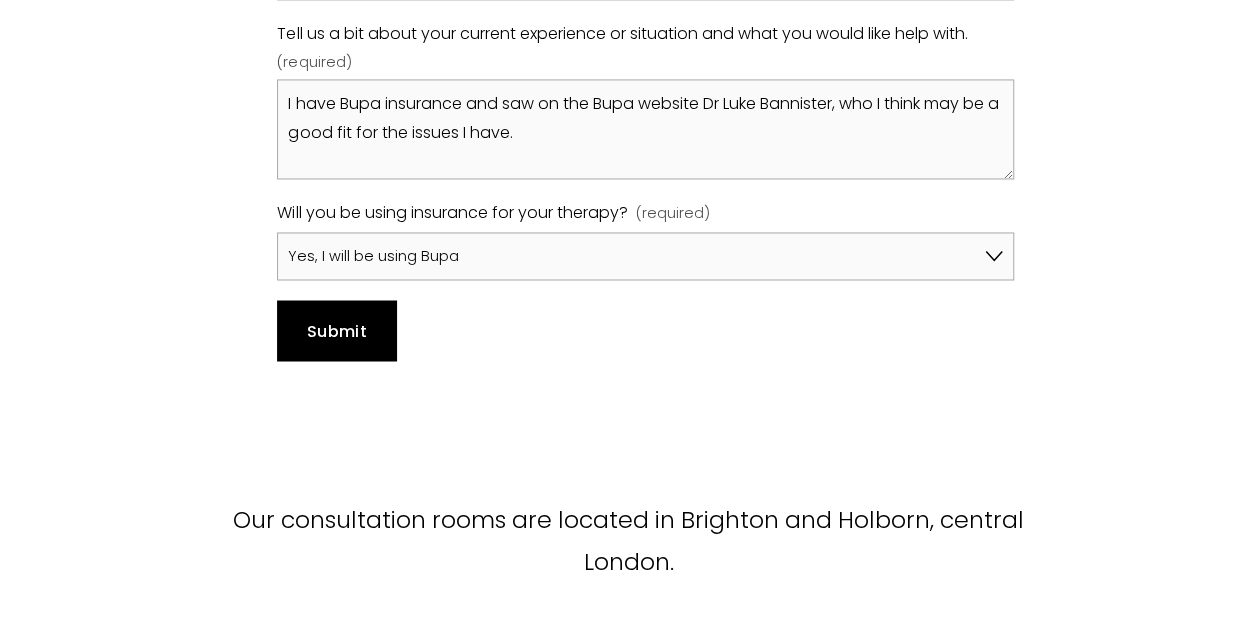 click on "Submit" at bounding box center [337, 330] 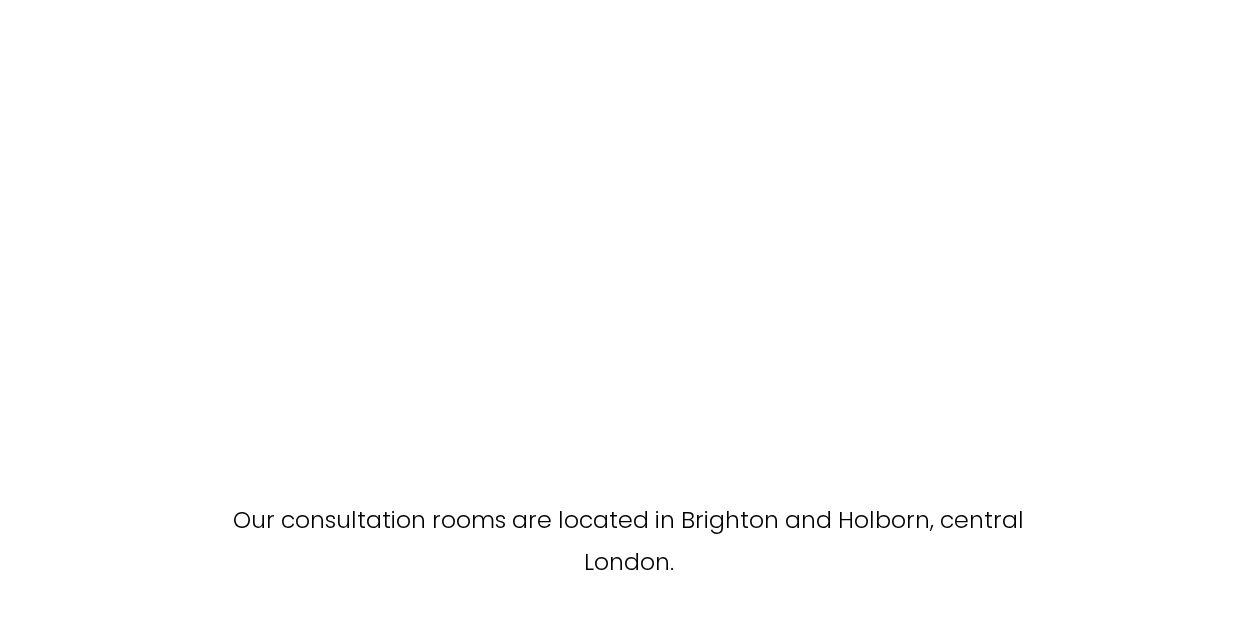 scroll, scrollTop: 1532, scrollLeft: 0, axis: vertical 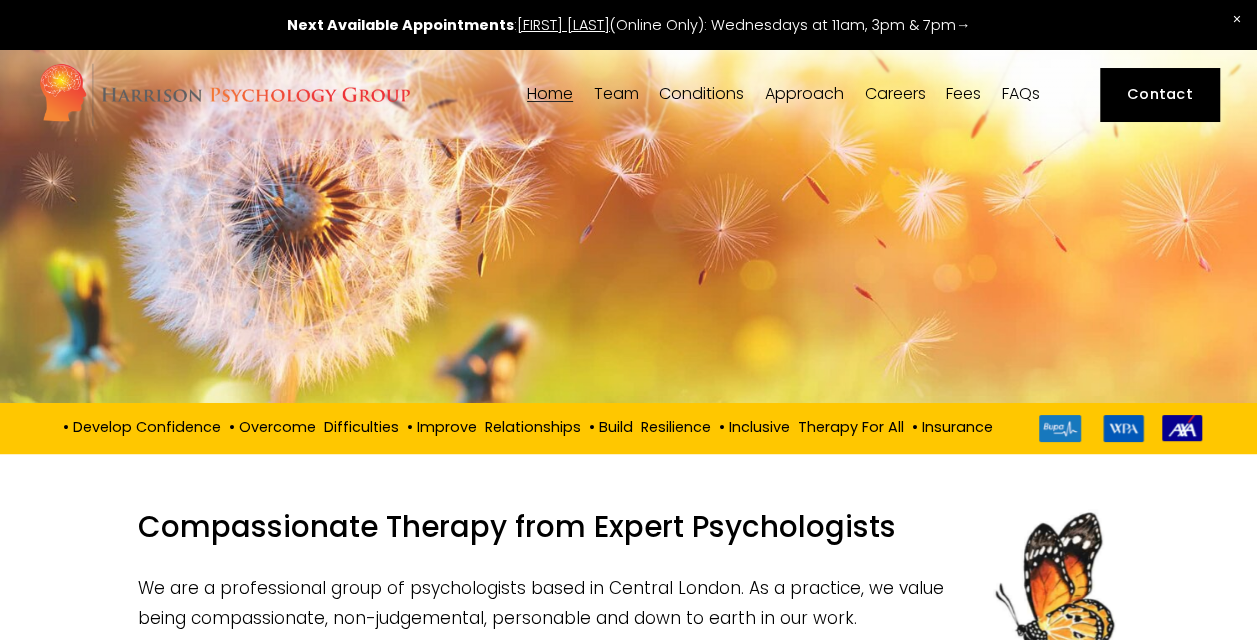 click on "Dr Nicolas Burden" at bounding box center (0, 0) 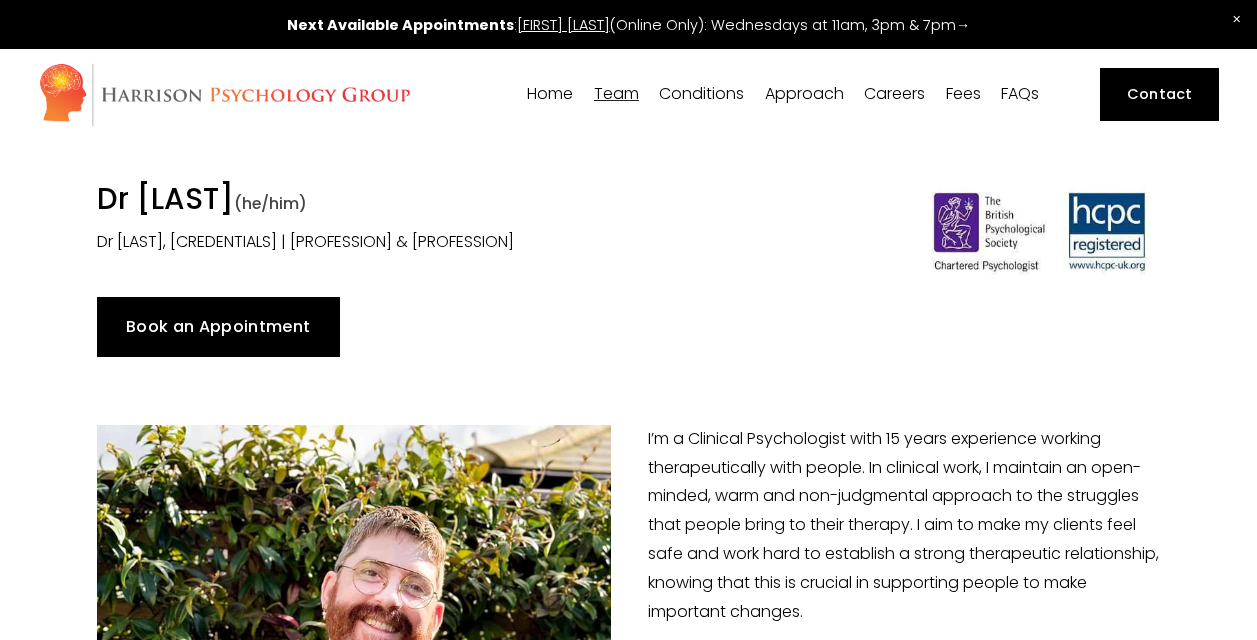 scroll, scrollTop: 0, scrollLeft: 0, axis: both 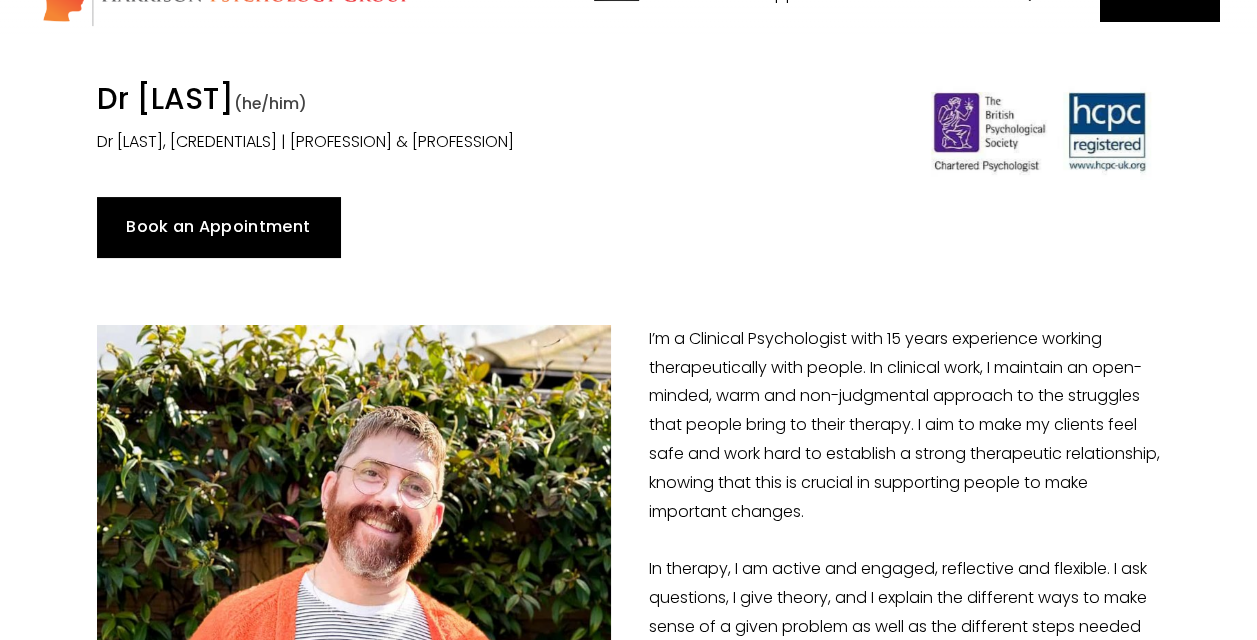 click on "Dr [FIRST] [LAST]" at bounding box center [0, 0] 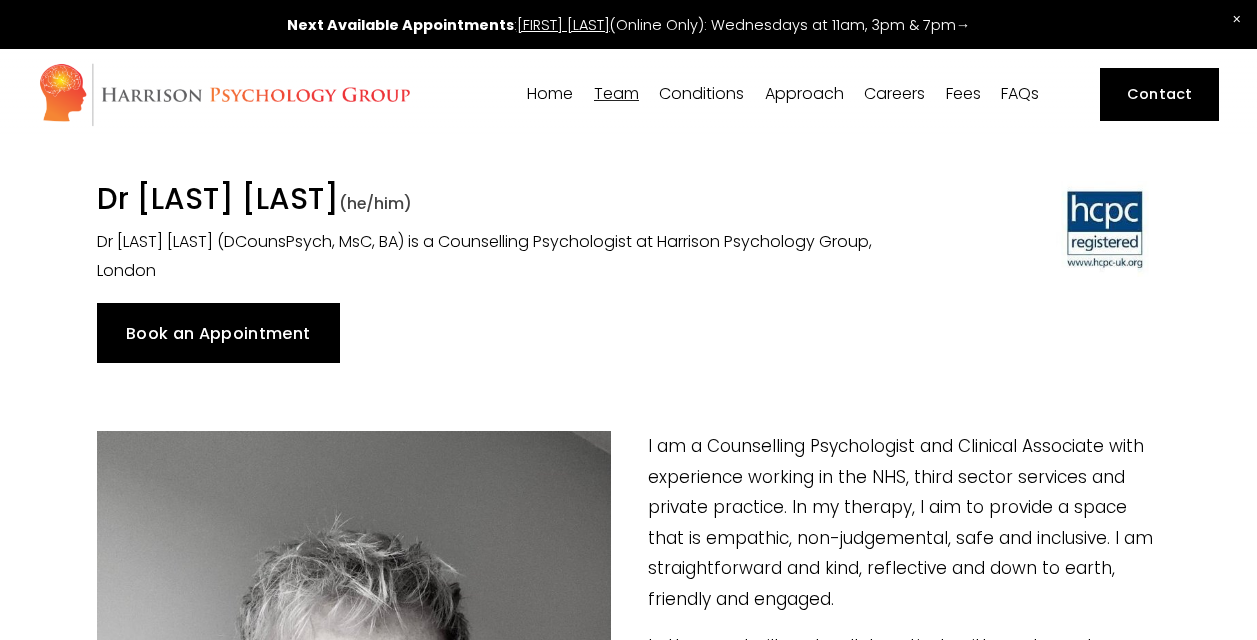 scroll, scrollTop: 0, scrollLeft: 0, axis: both 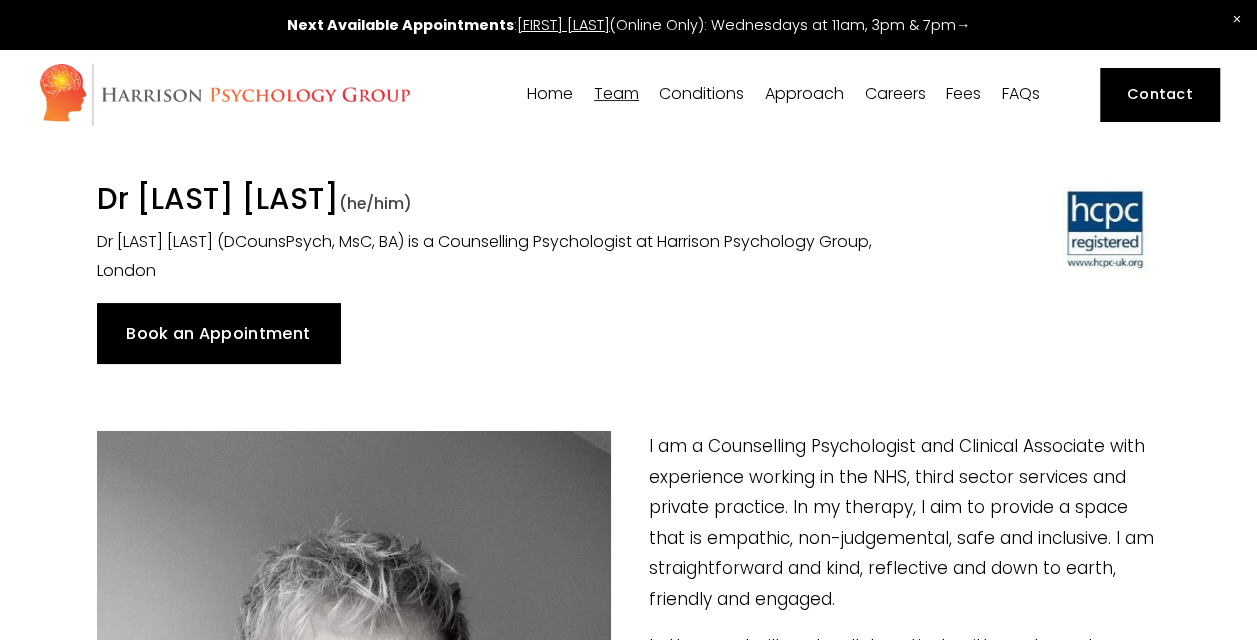 click on "Dr [LAST]" at bounding box center [0, 0] 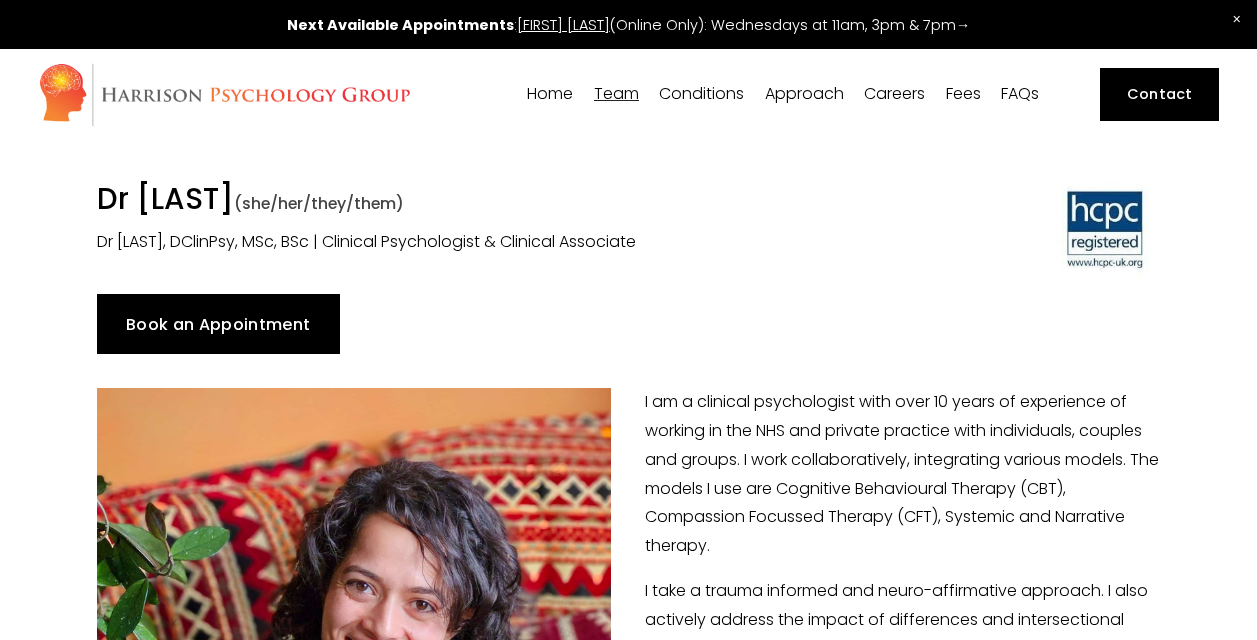 scroll, scrollTop: 0, scrollLeft: 0, axis: both 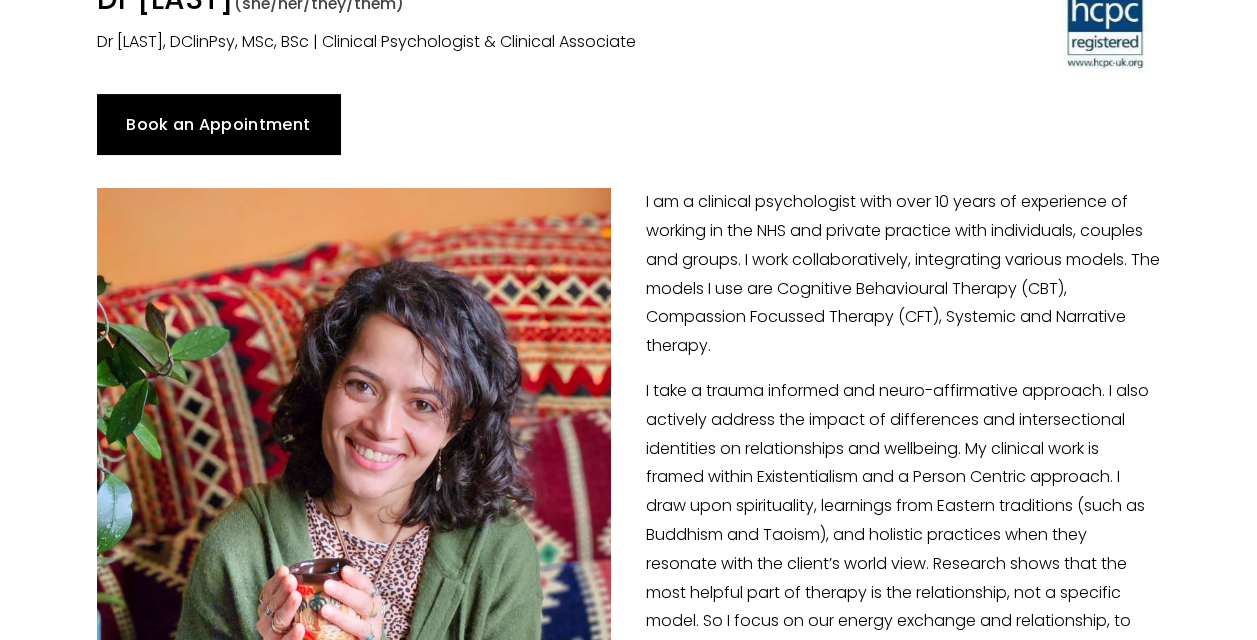 click on "[FIRST] [LAST]" at bounding box center (0, 0) 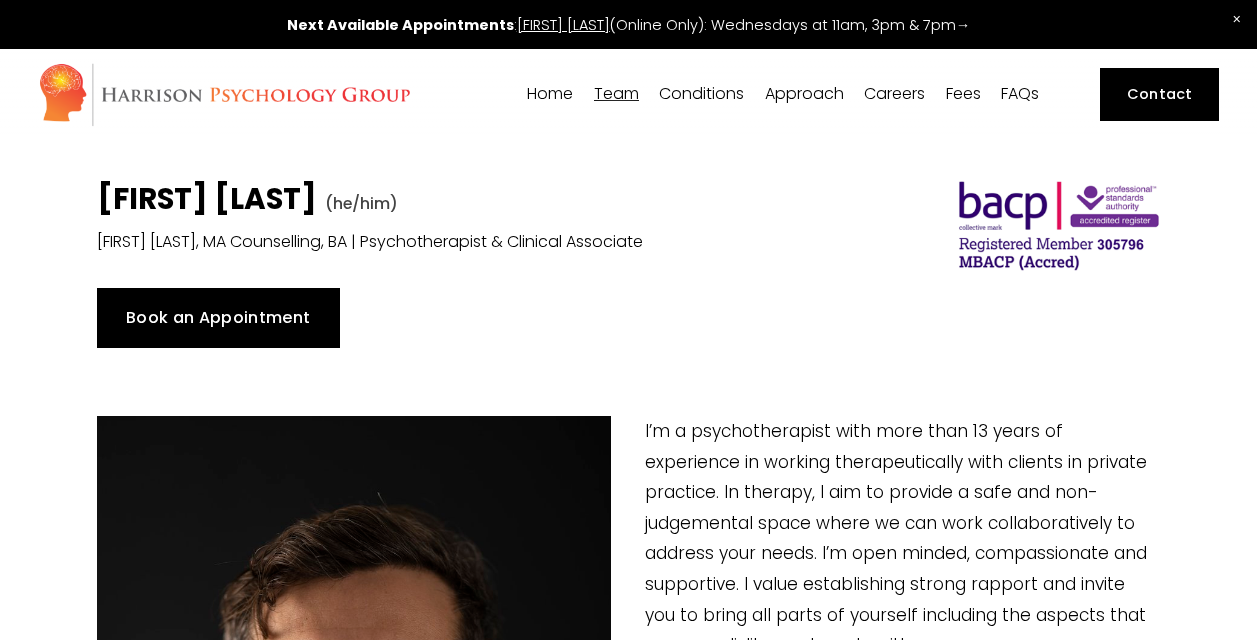 scroll, scrollTop: 0, scrollLeft: 0, axis: both 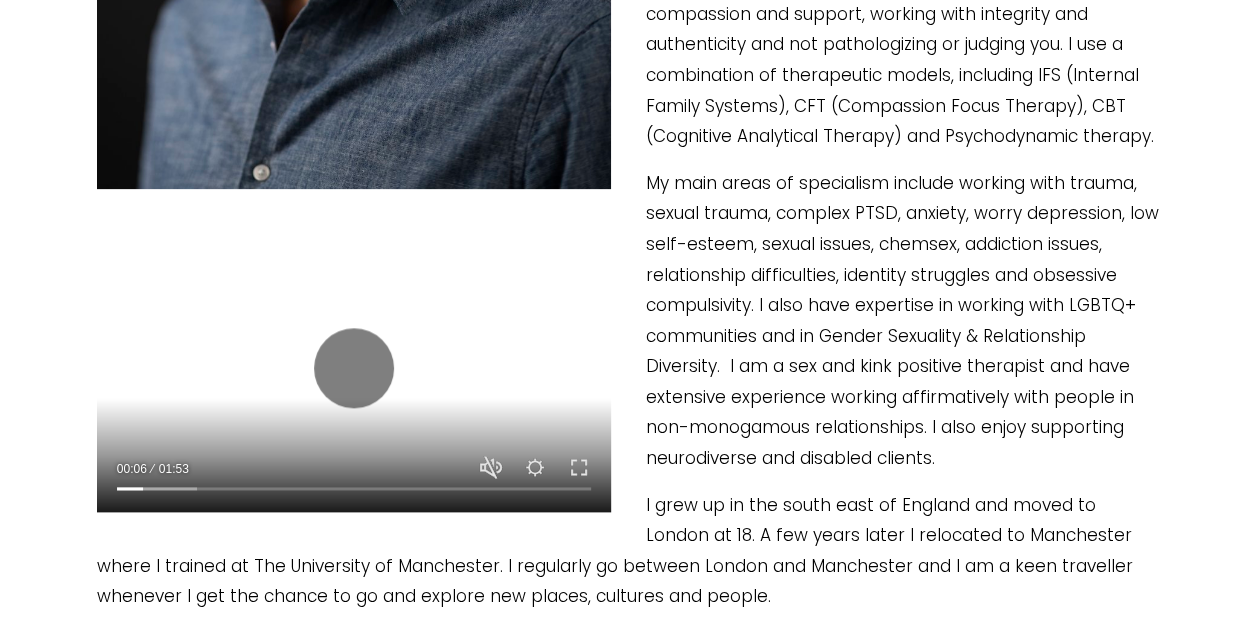 click at bounding box center (354, 368) 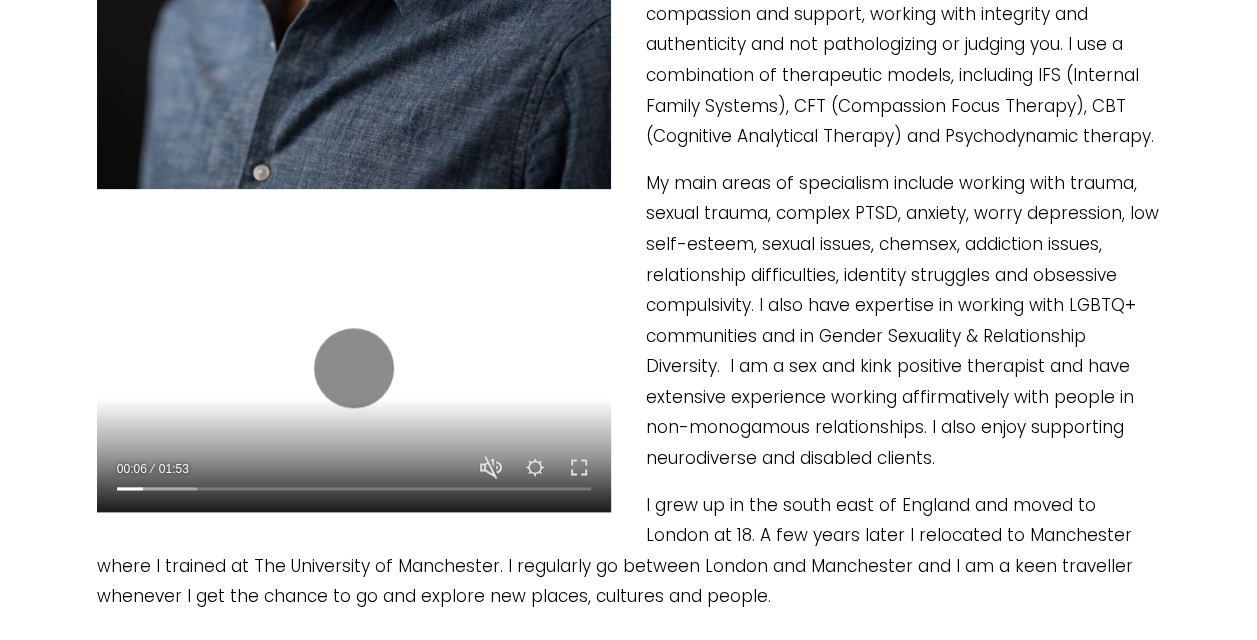 click at bounding box center (354, 368) 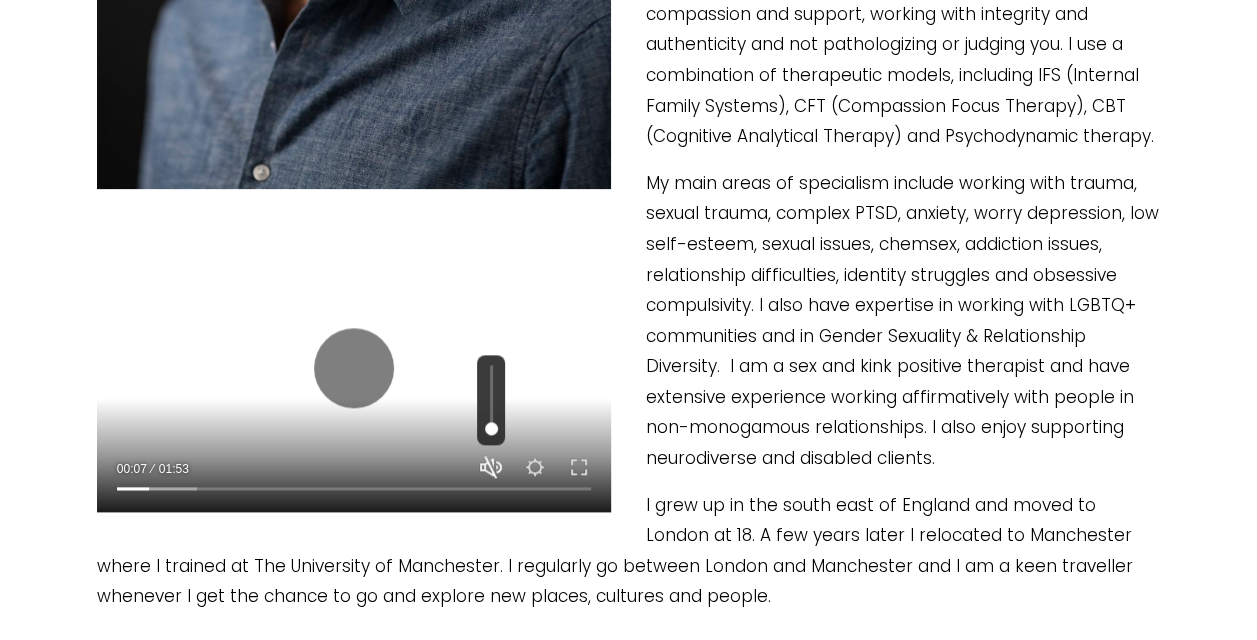 type on "6.9" 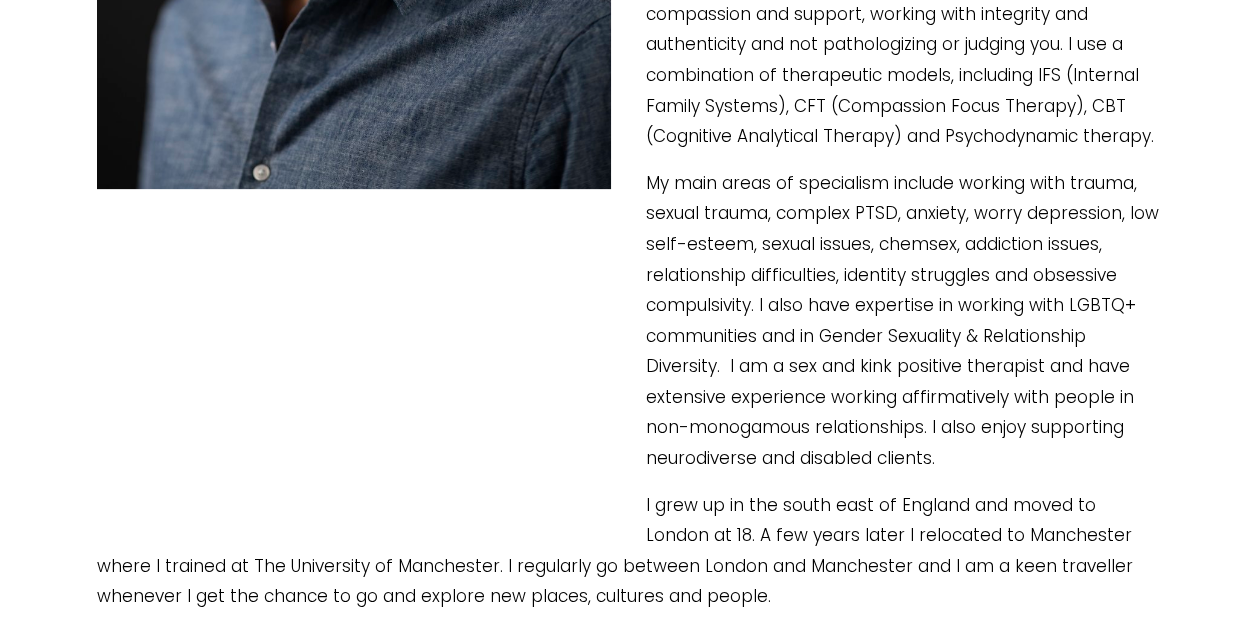 click on "I grew up in the south east of England and moved to London at 18. A few years later I relocated to Manchester where I trained at The University of Manchester. I regularly go between London and Manchester and I am a keen traveller whenever I get the chance to go and explore new places, cultures and people." at bounding box center (628, 551) 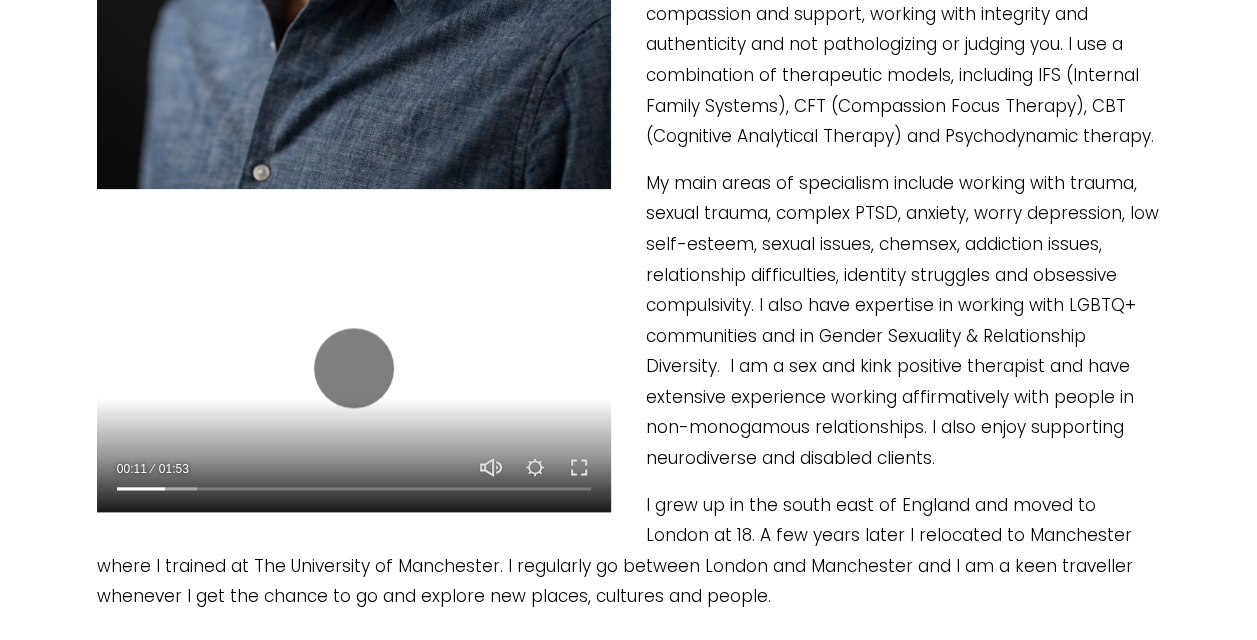click at bounding box center (354, 368) 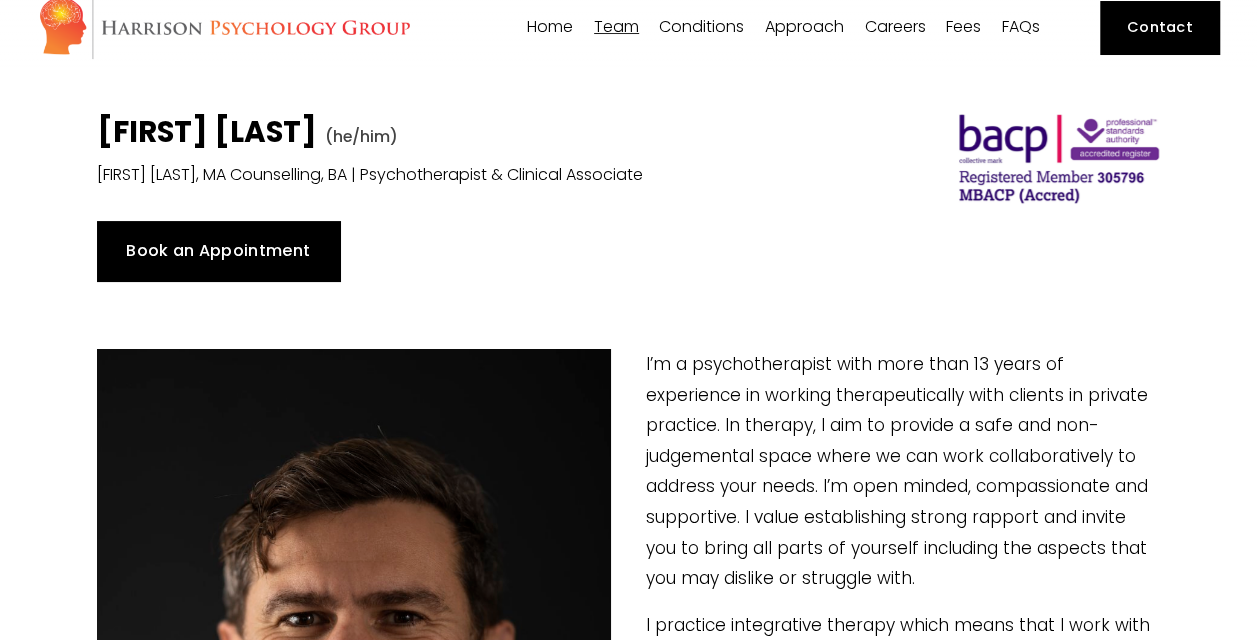 scroll, scrollTop: 0, scrollLeft: 0, axis: both 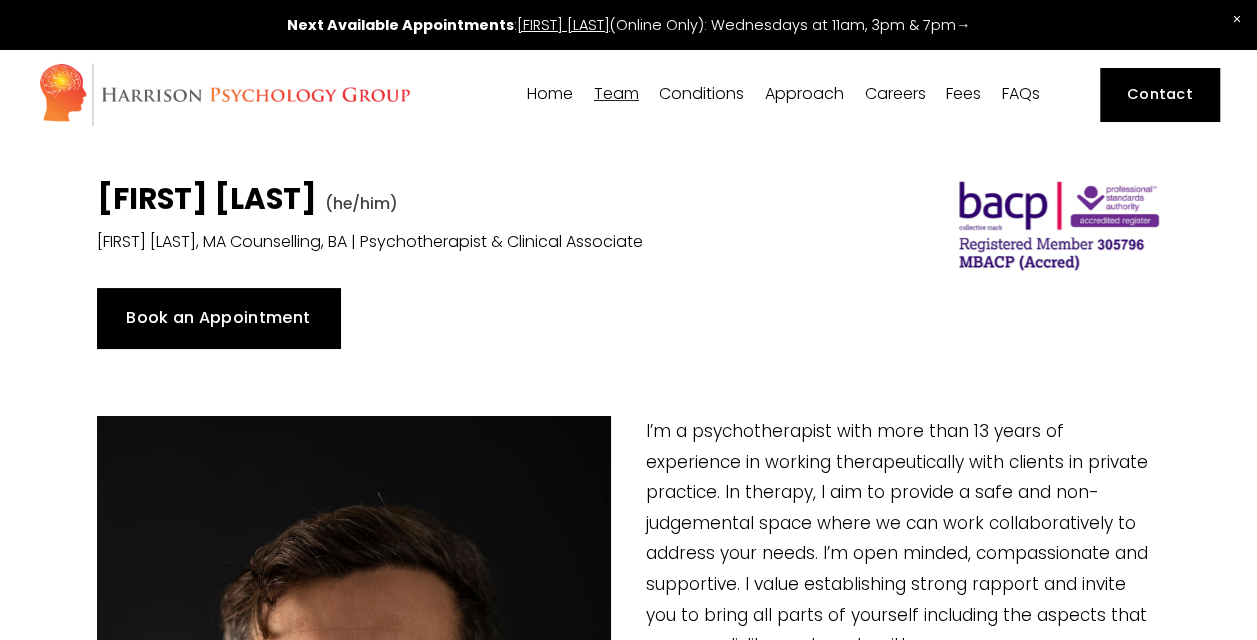 click on "Dr [LAST] [LAST]" at bounding box center (0, 0) 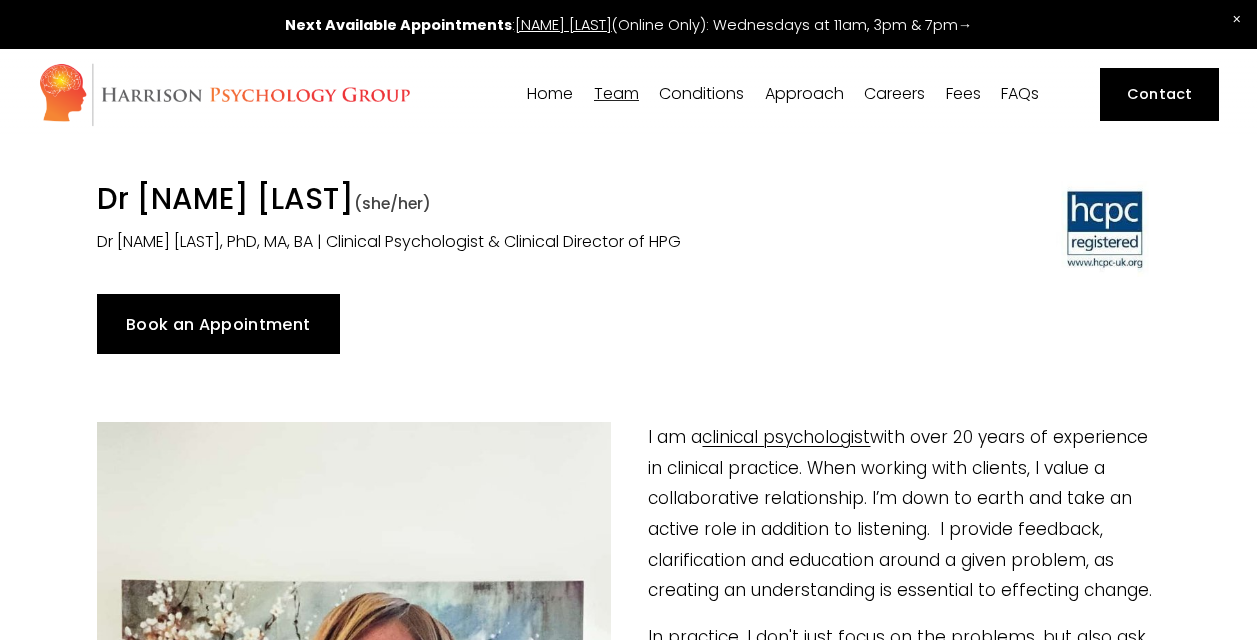 scroll, scrollTop: 0, scrollLeft: 0, axis: both 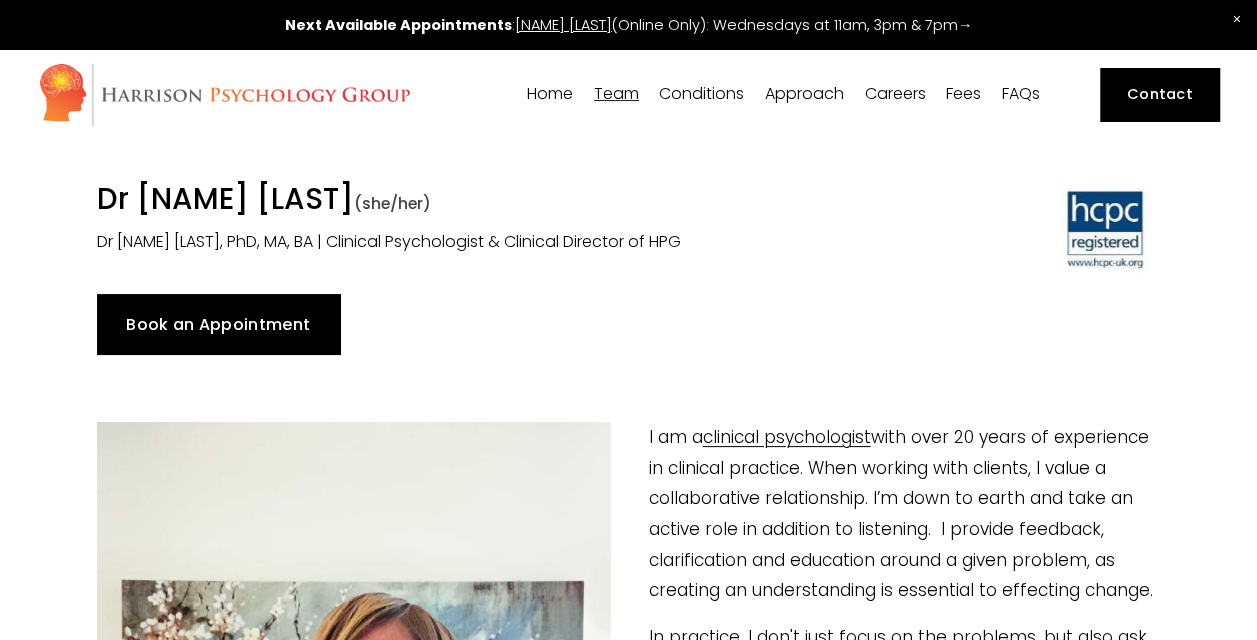 click on "Dr Nicolas Burden" at bounding box center (0, 0) 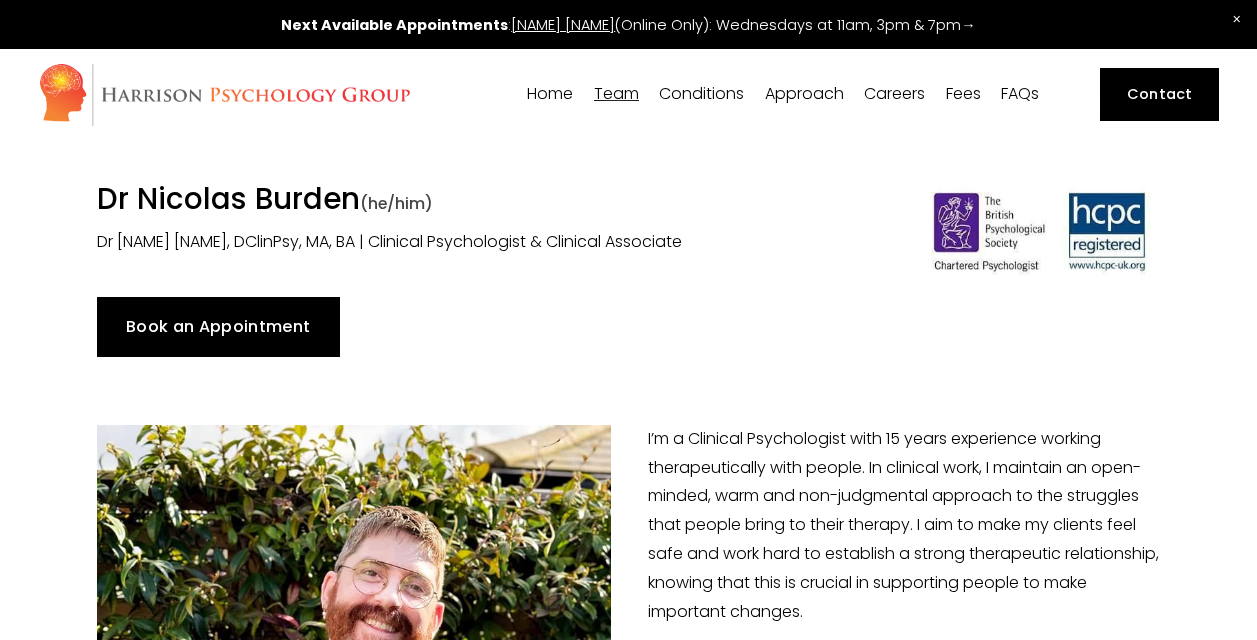 scroll, scrollTop: 0, scrollLeft: 0, axis: both 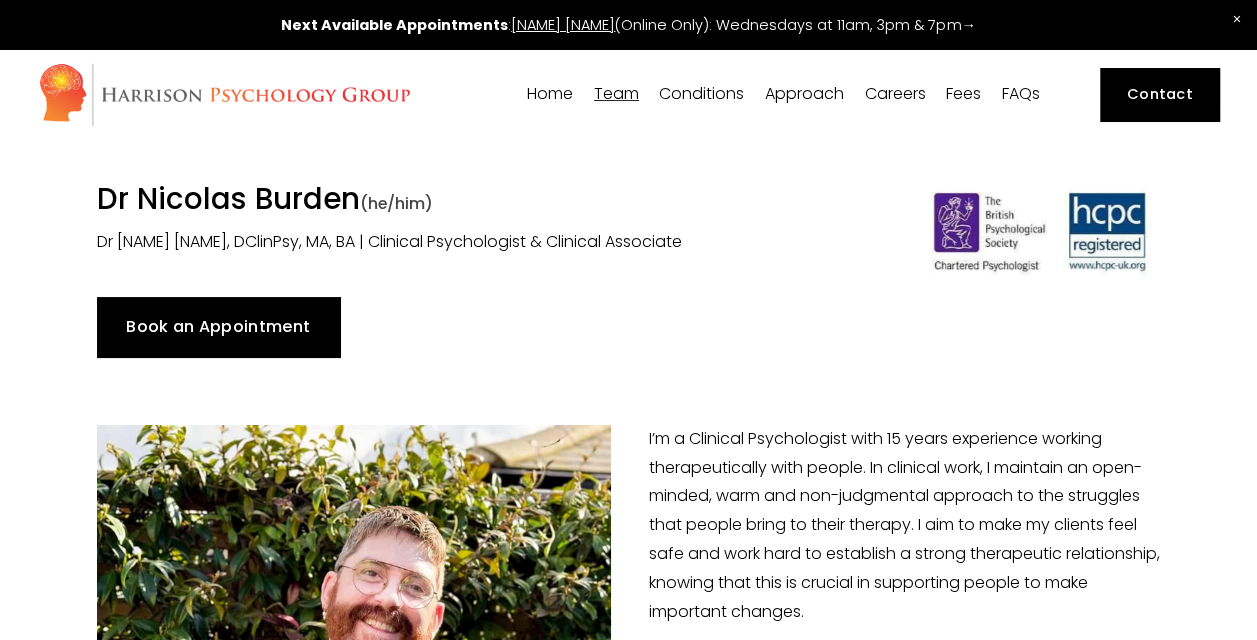 click at bounding box center (628, 24) 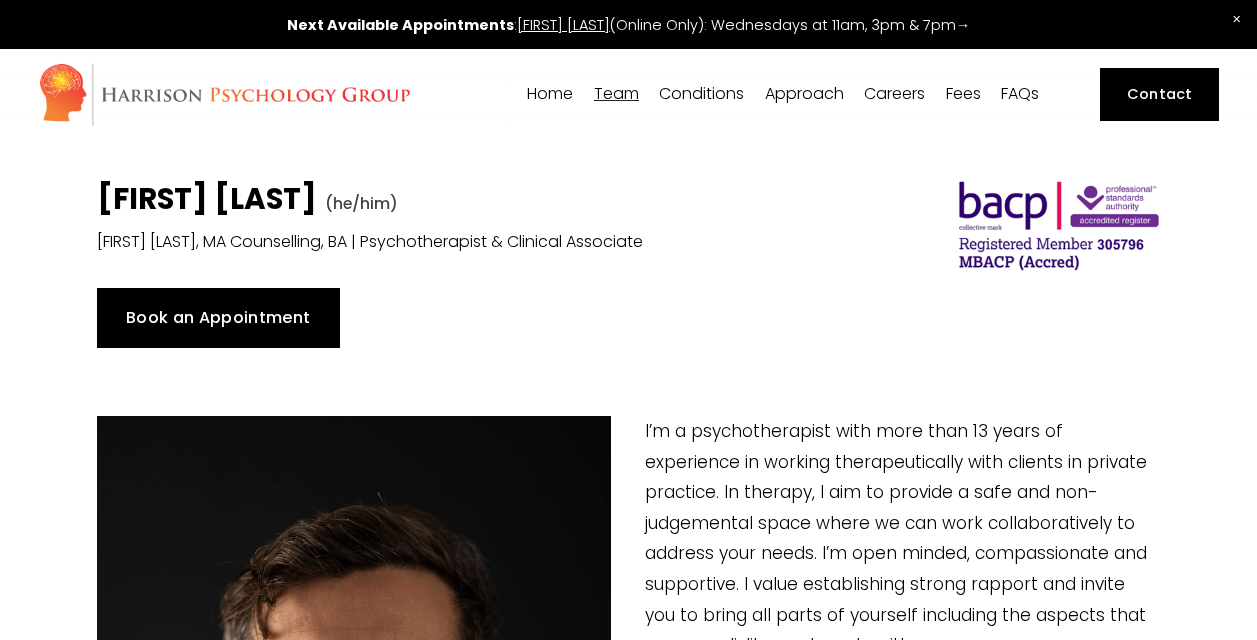 scroll, scrollTop: 0, scrollLeft: 0, axis: both 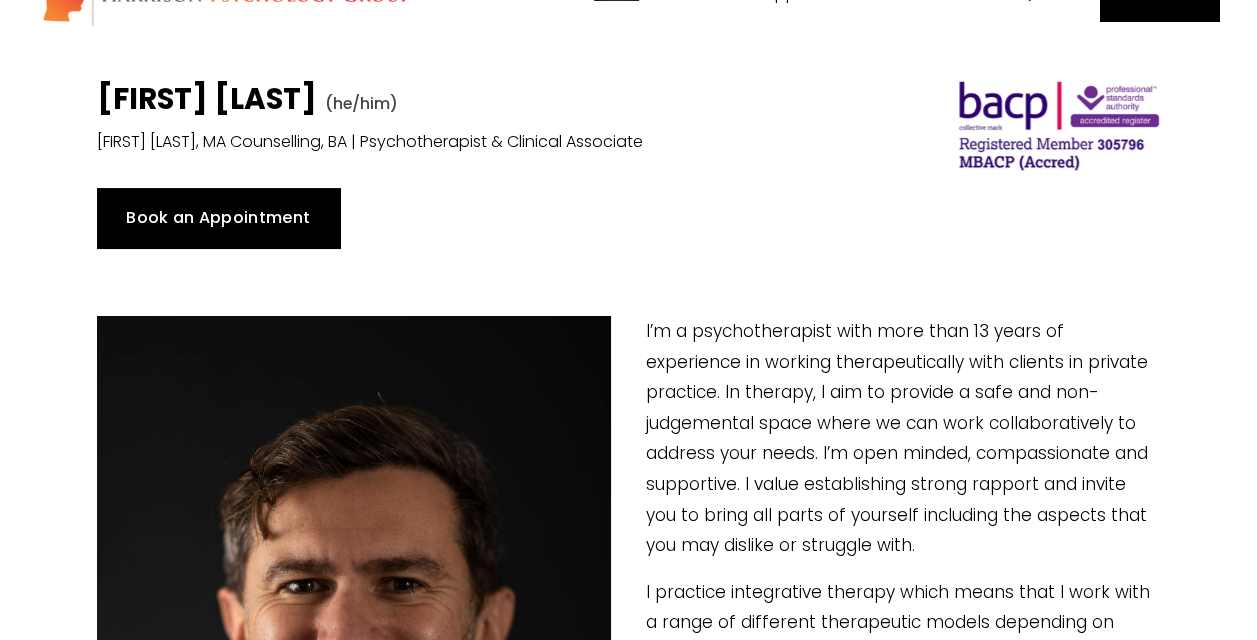 click at bounding box center (628, 282) 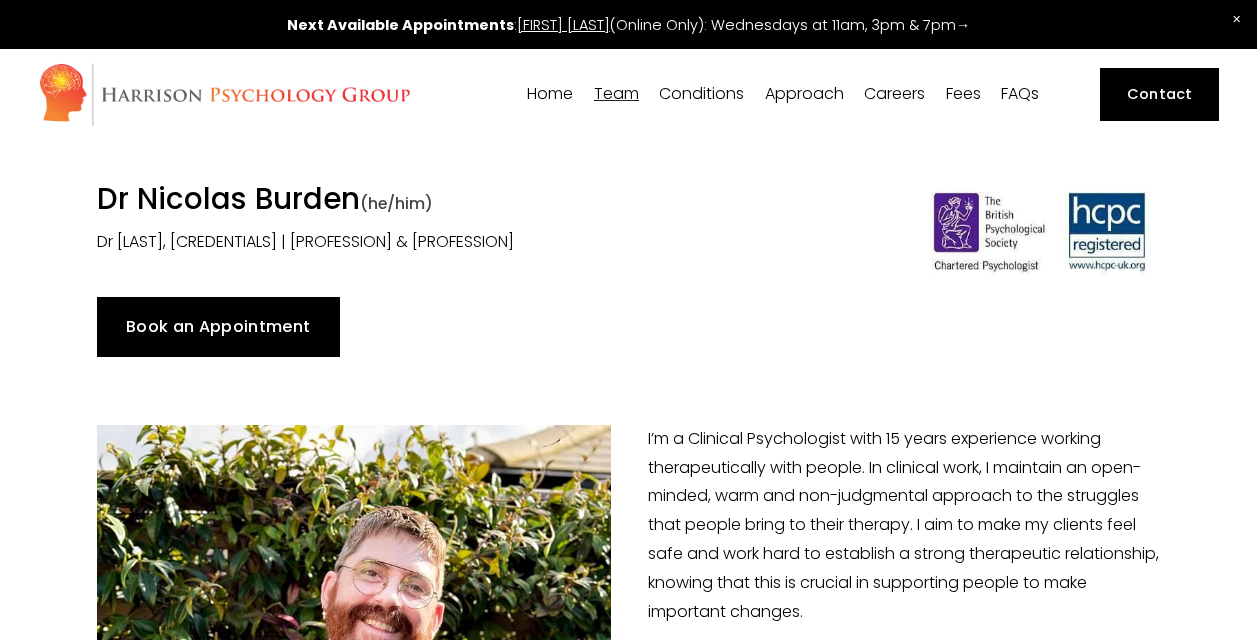 scroll, scrollTop: 0, scrollLeft: 0, axis: both 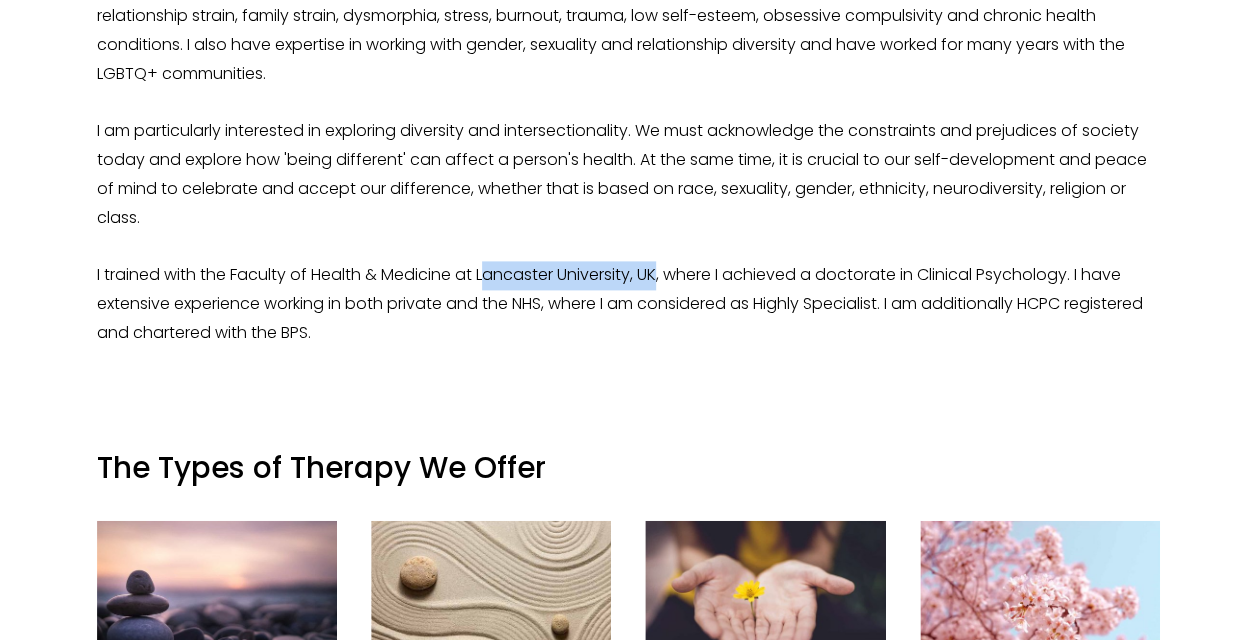 drag, startPoint x: 493, startPoint y: 306, endPoint x: 664, endPoint y: 299, distance: 171.14322 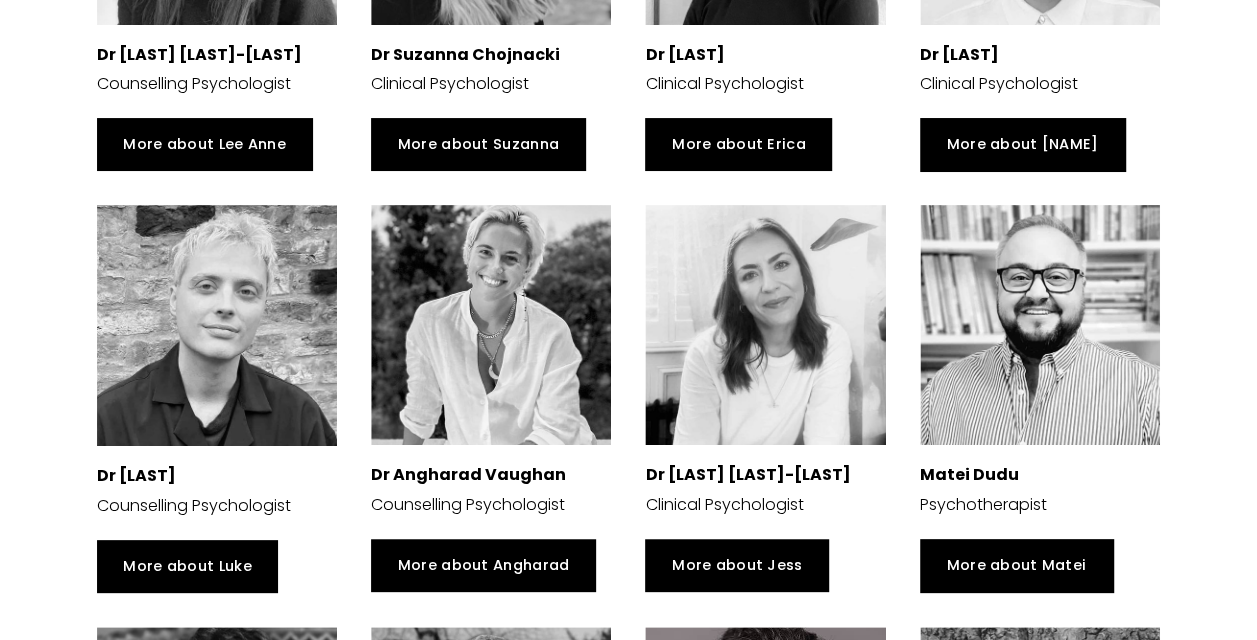 scroll, scrollTop: 3700, scrollLeft: 0, axis: vertical 